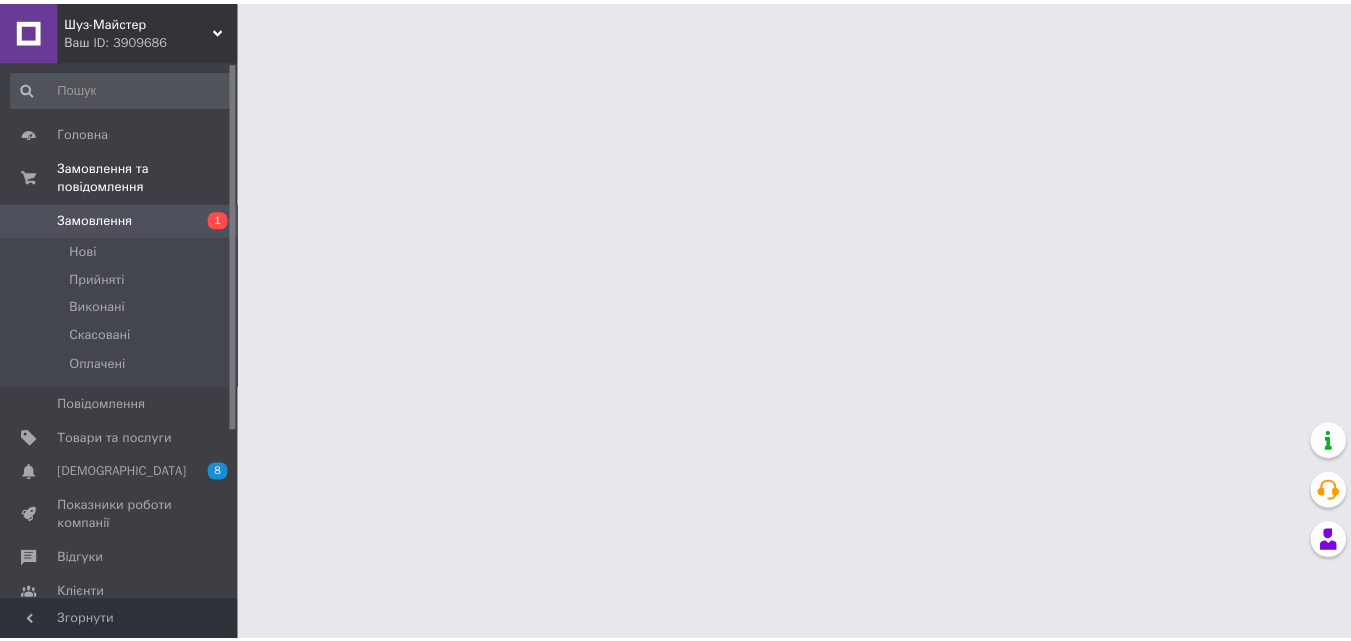 scroll, scrollTop: 0, scrollLeft: 0, axis: both 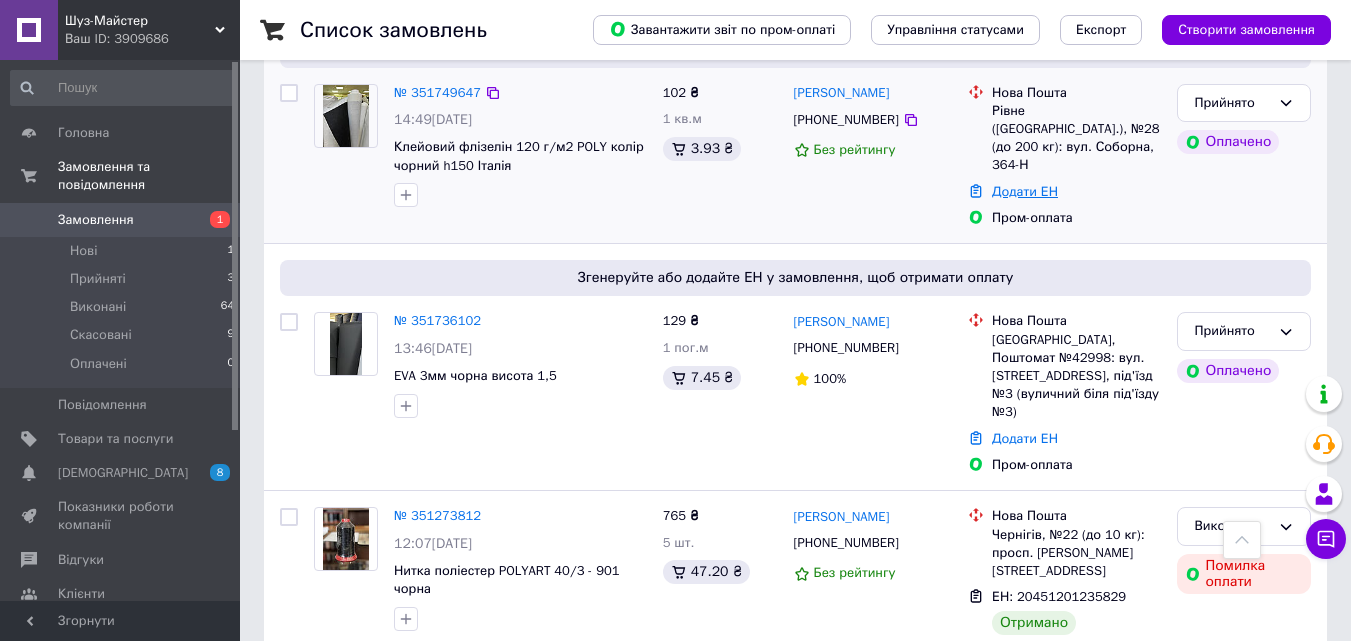 click on "Додати ЕН" at bounding box center (1025, 191) 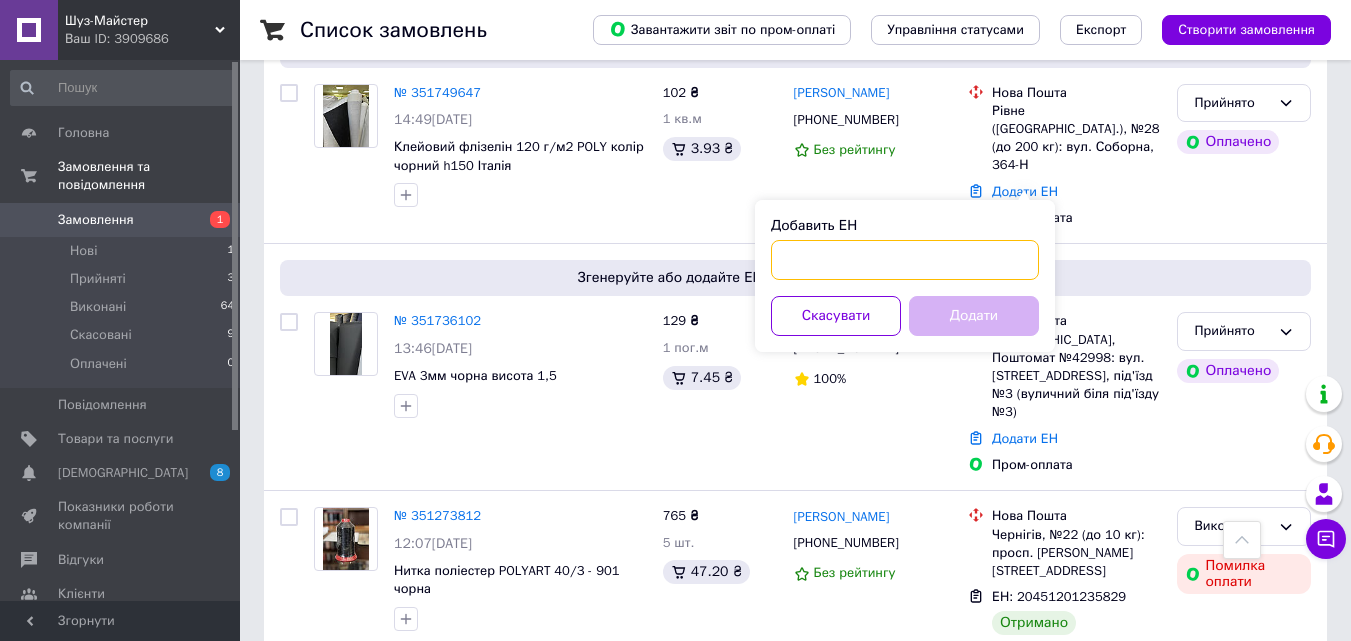 click on "Добавить ЕН" at bounding box center (905, 260) 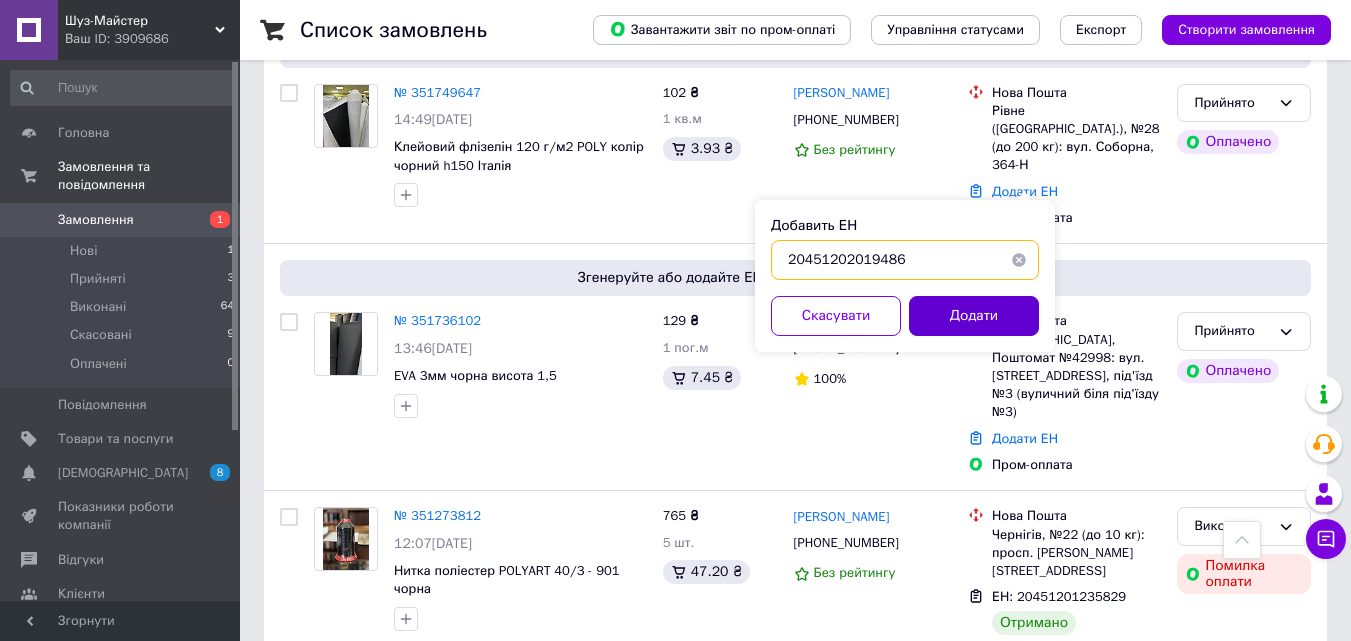 type on "20451202019486" 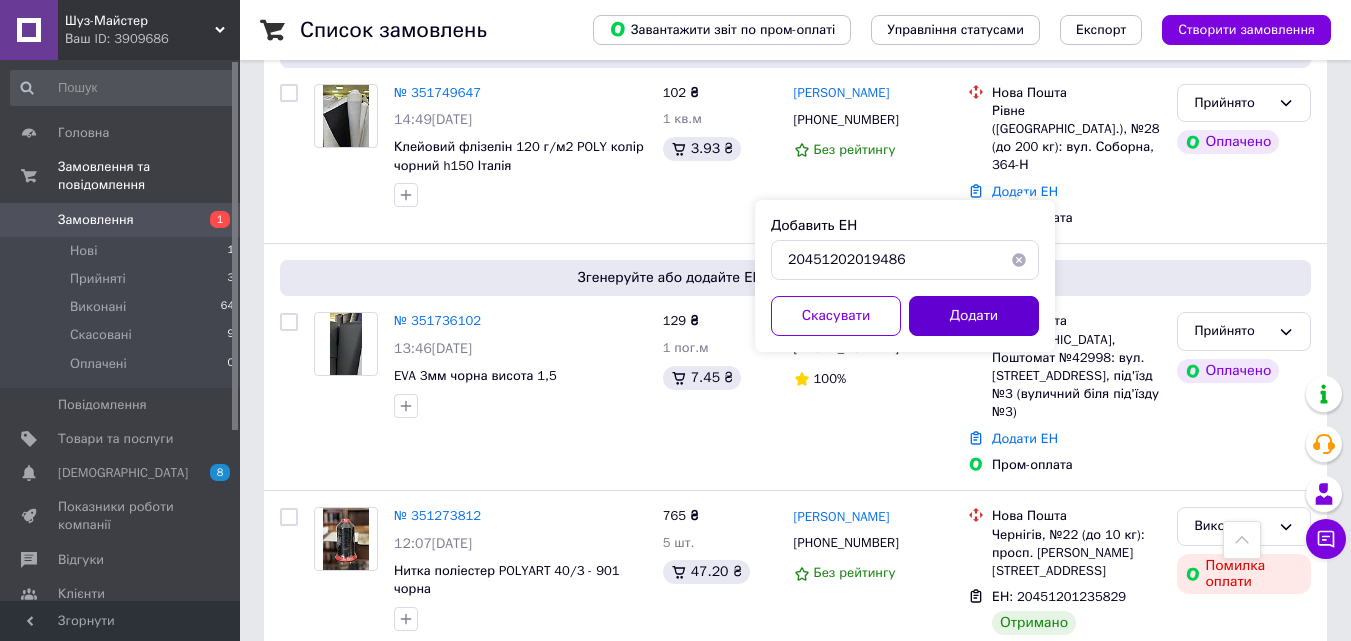 click on "Додати" at bounding box center (974, 316) 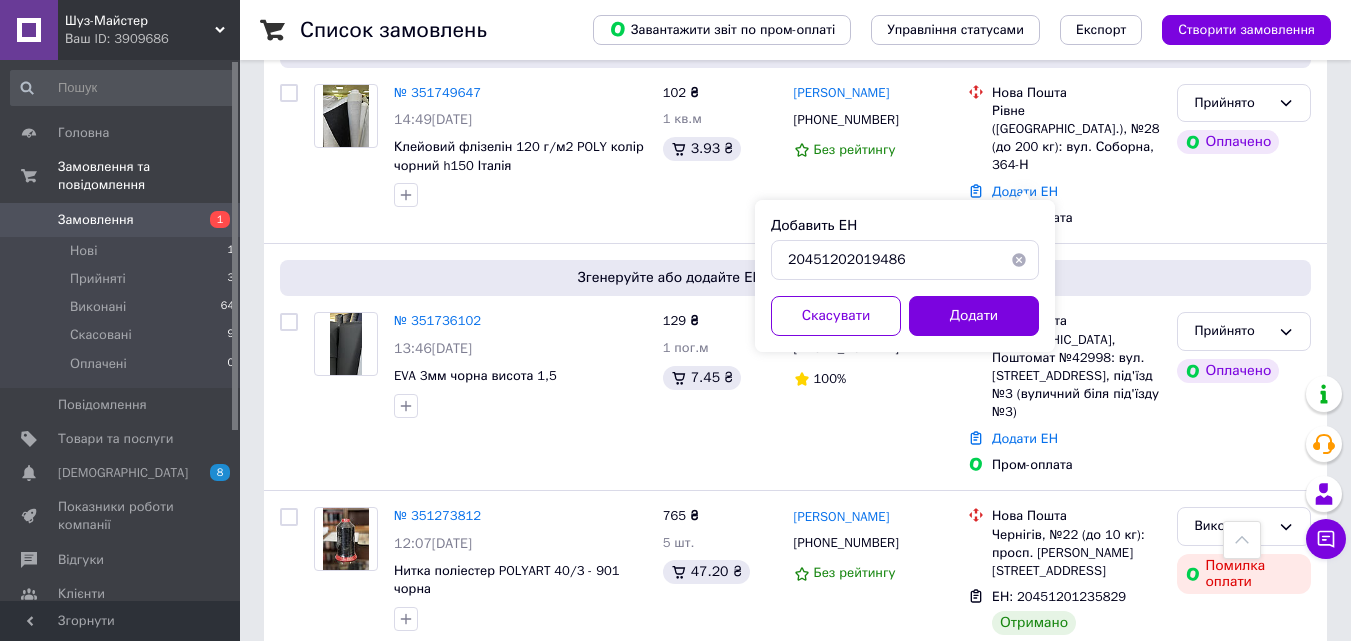 click at bounding box center (1019, 260) 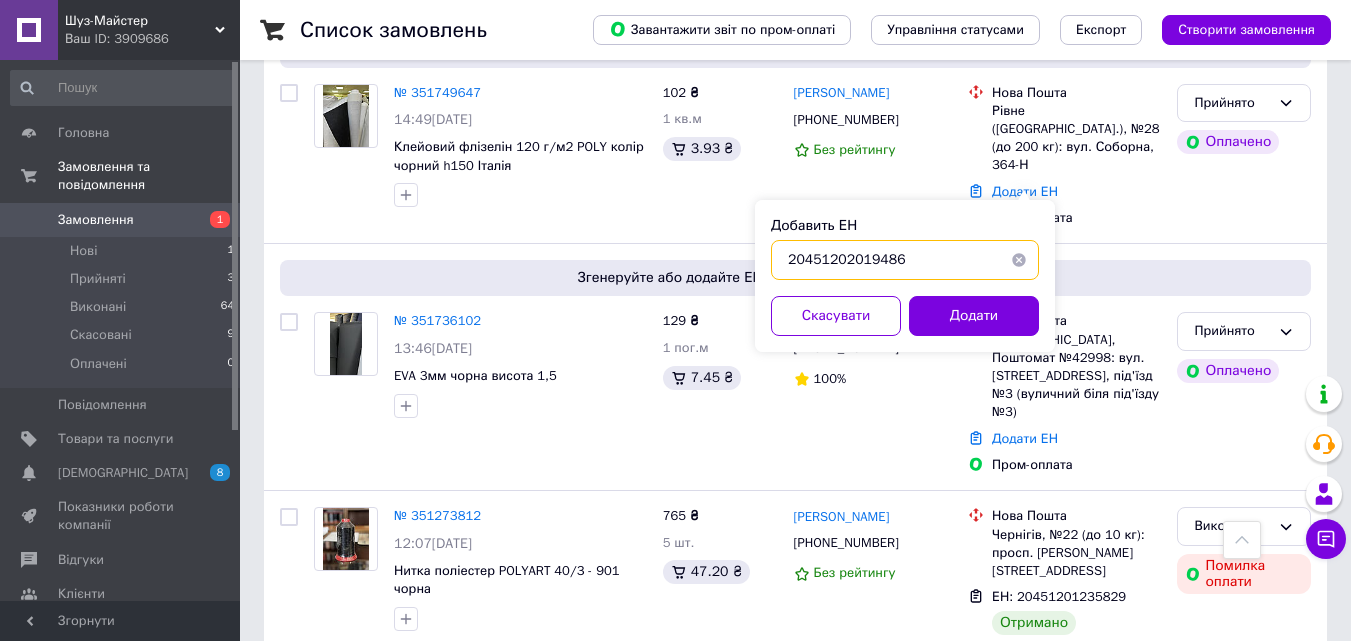 type 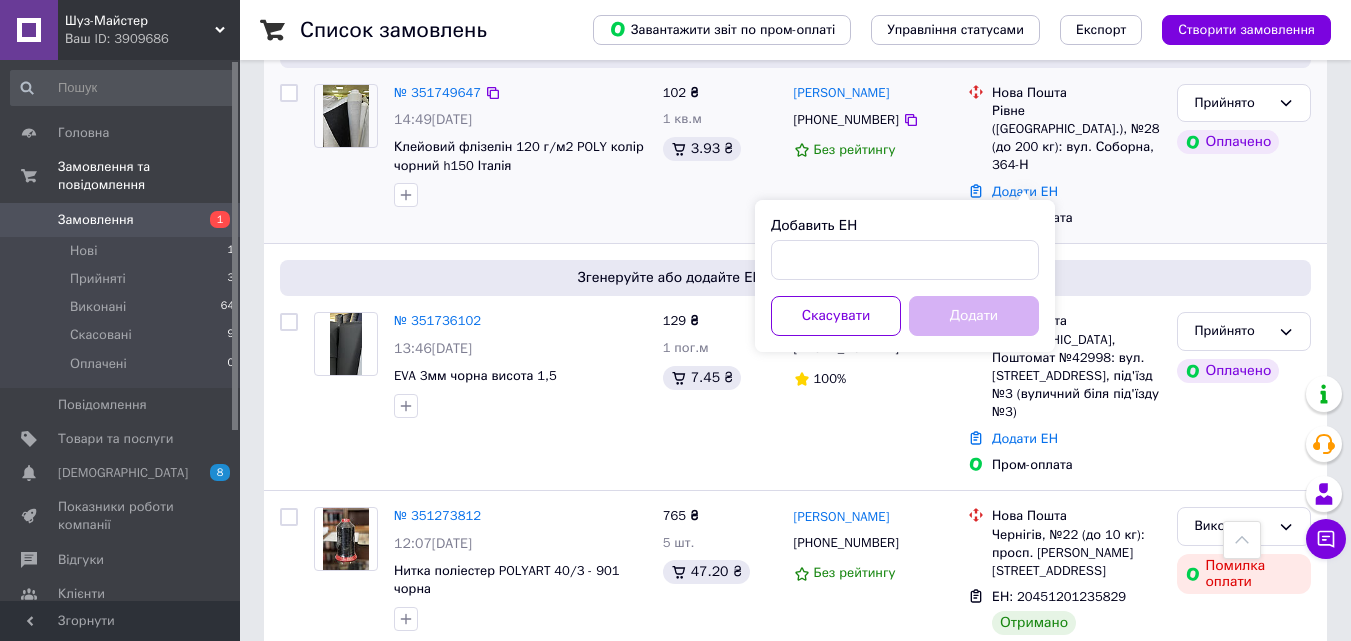 click on "Пром-оплата" at bounding box center (1076, 218) 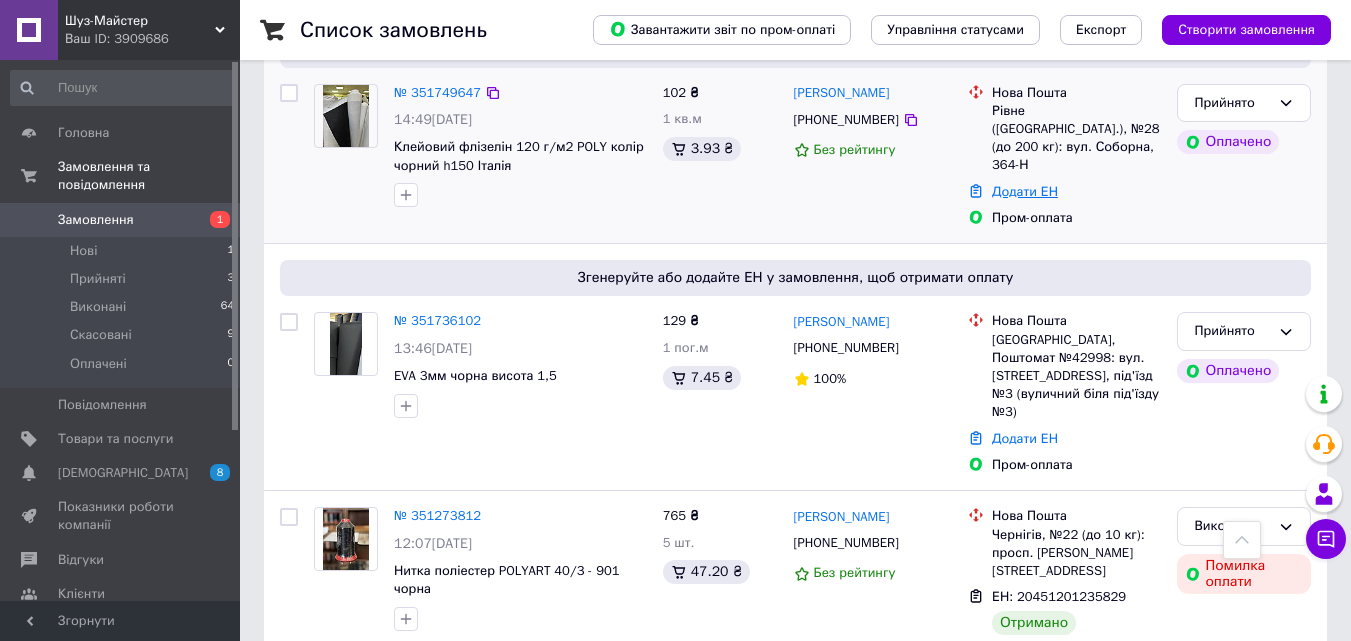 click on "Додати ЕН" at bounding box center (1025, 191) 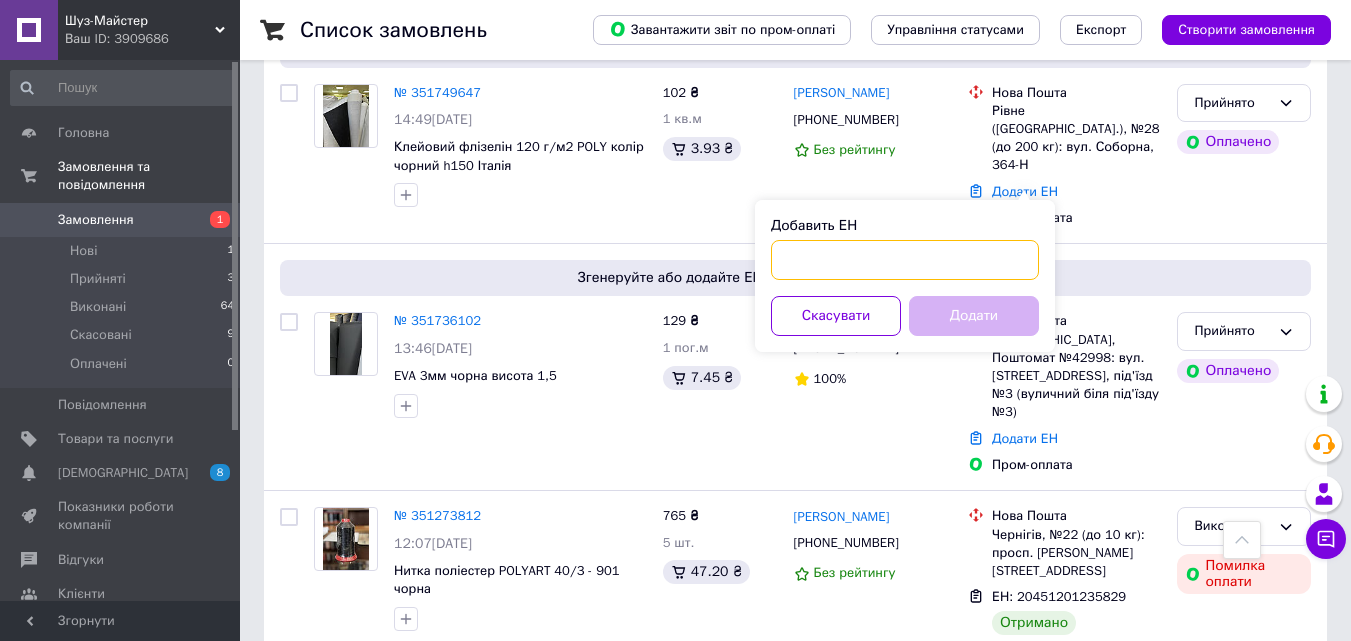 click on "Добавить ЕН" at bounding box center [905, 260] 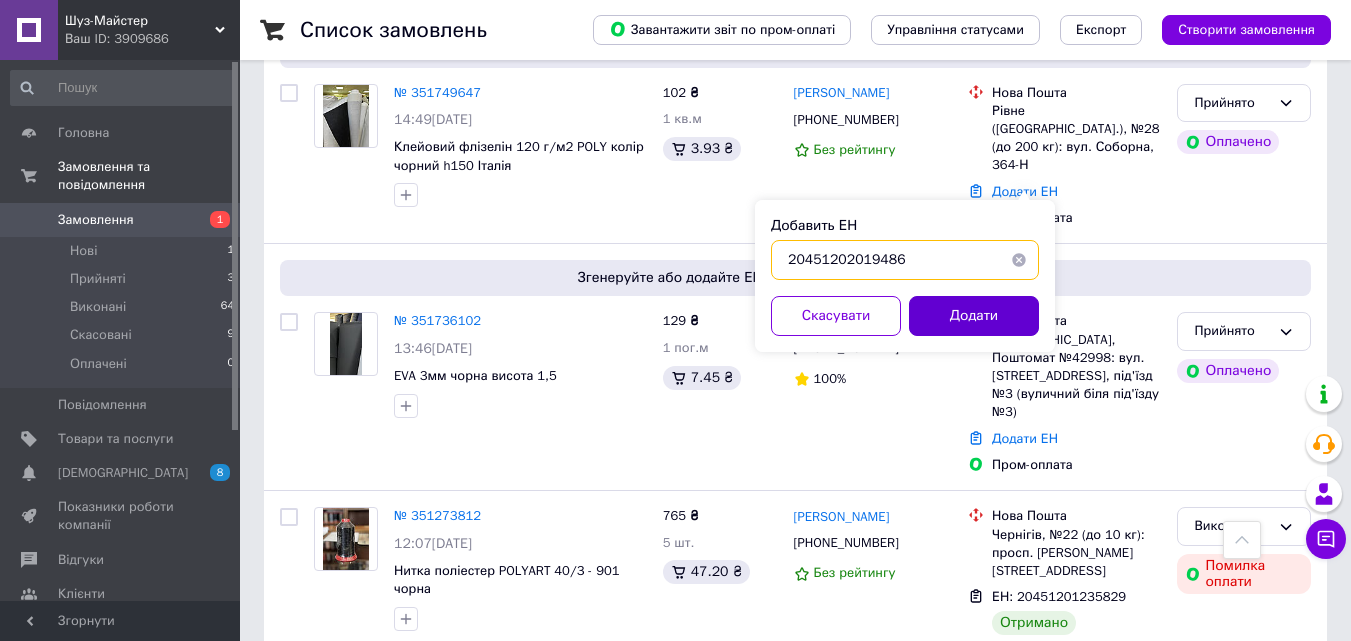 type on "20451202019486" 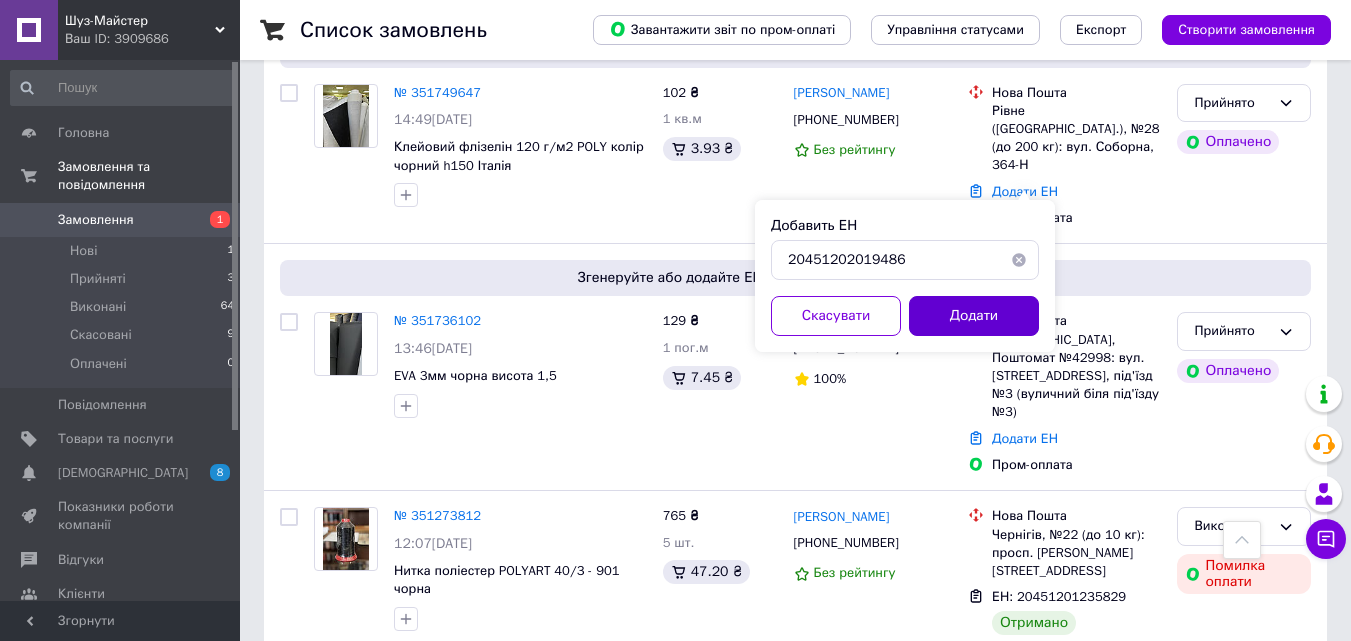 click on "Додати" at bounding box center (974, 316) 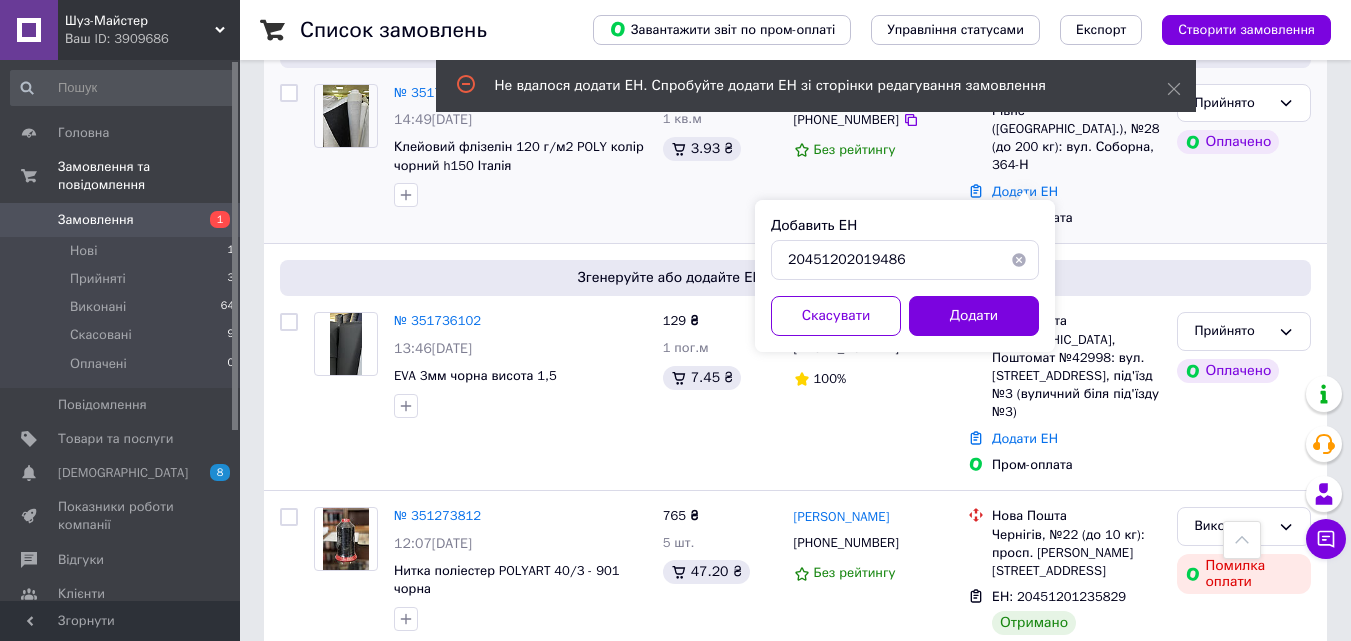 scroll, scrollTop: 330, scrollLeft: 0, axis: vertical 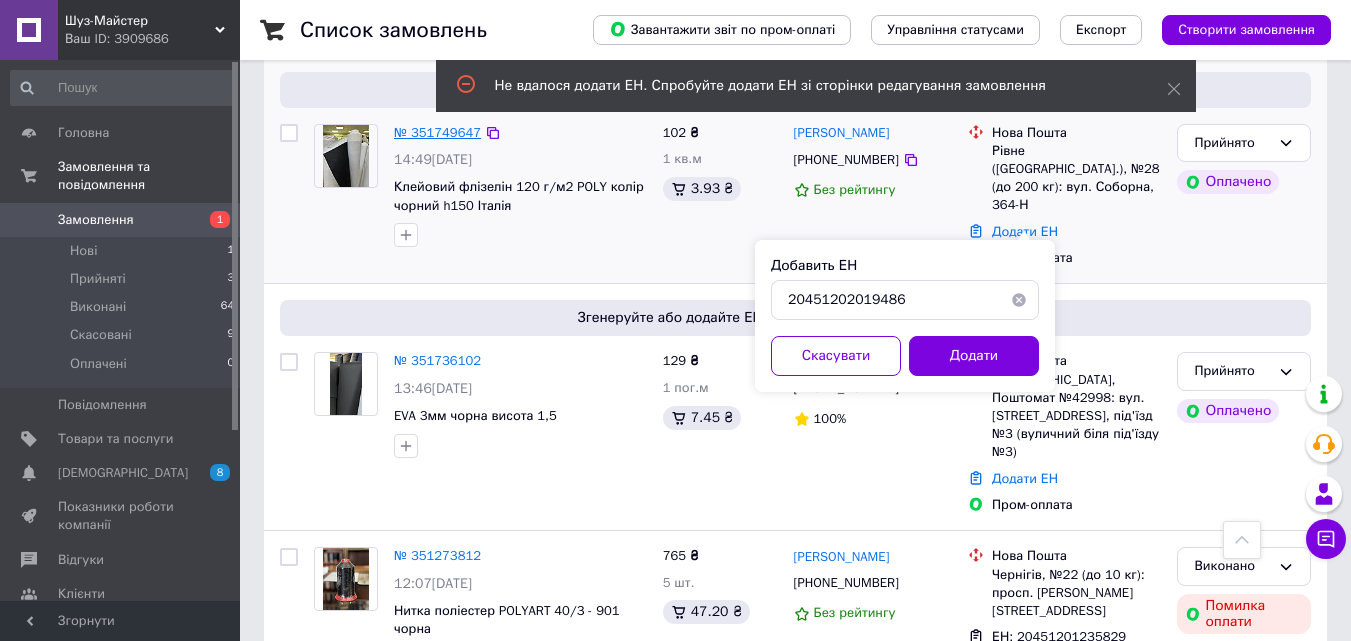click on "№ 351749647" at bounding box center [437, 132] 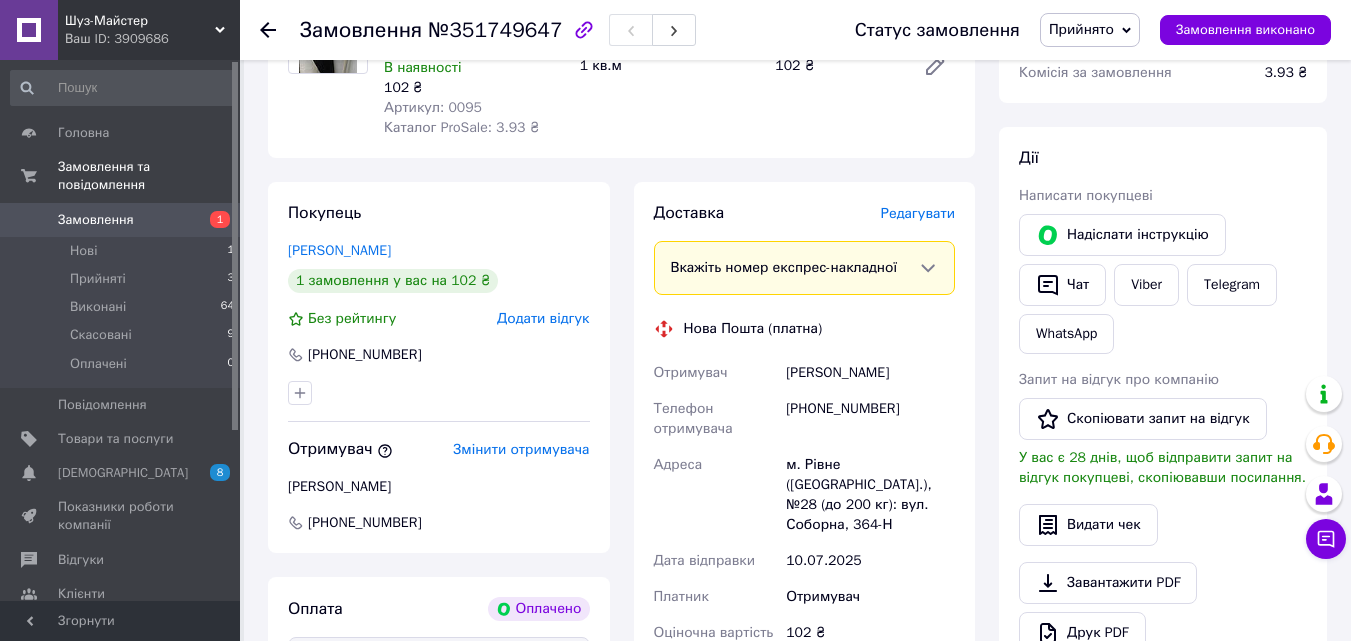 scroll, scrollTop: 318, scrollLeft: 0, axis: vertical 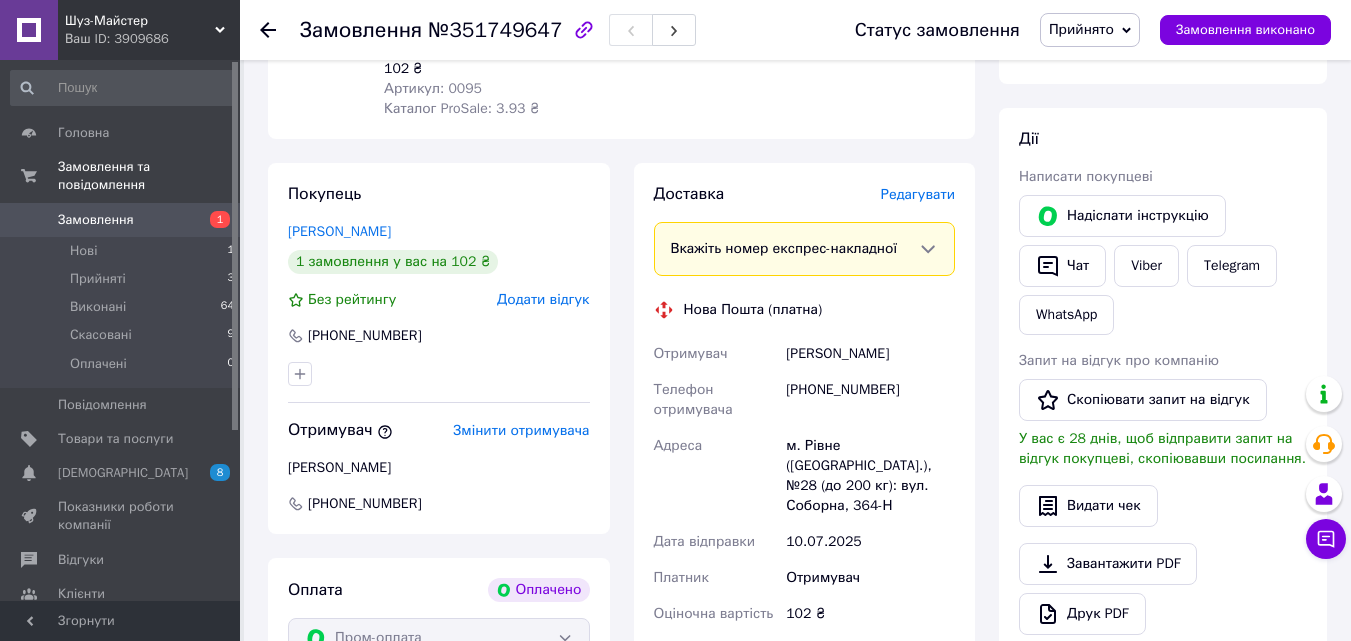 click on "Вкажіть номер експрес-накладної" at bounding box center (795, 249) 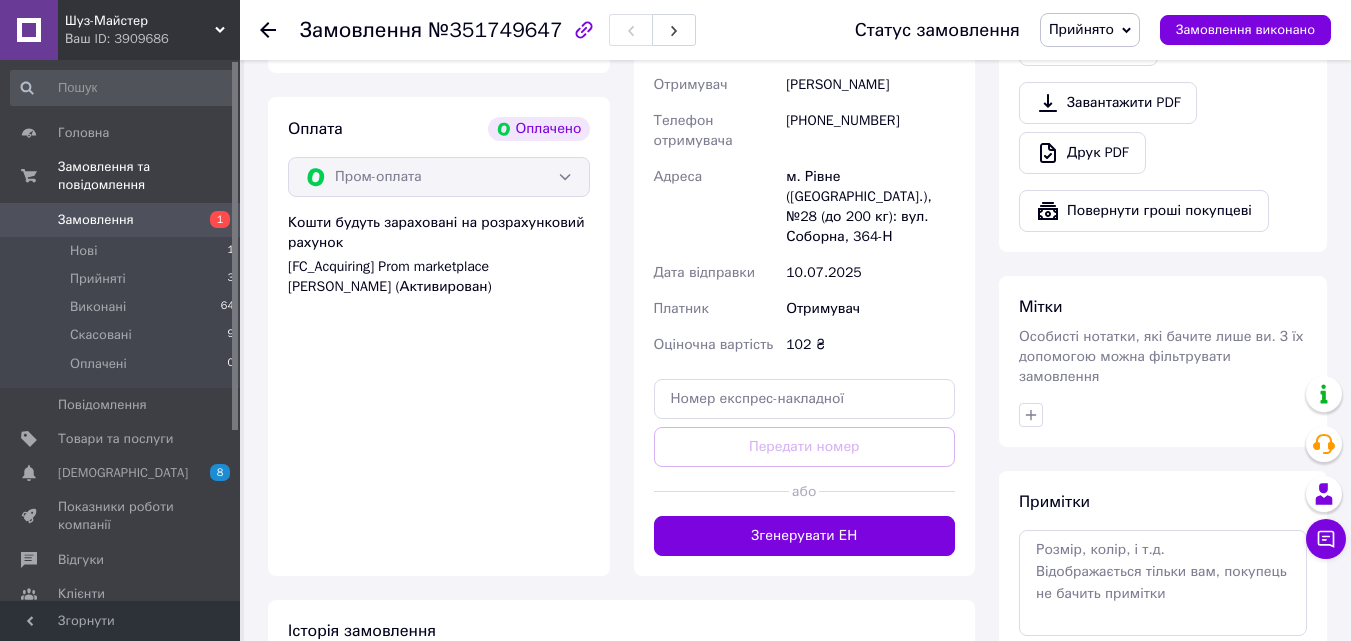 scroll, scrollTop: 798, scrollLeft: 0, axis: vertical 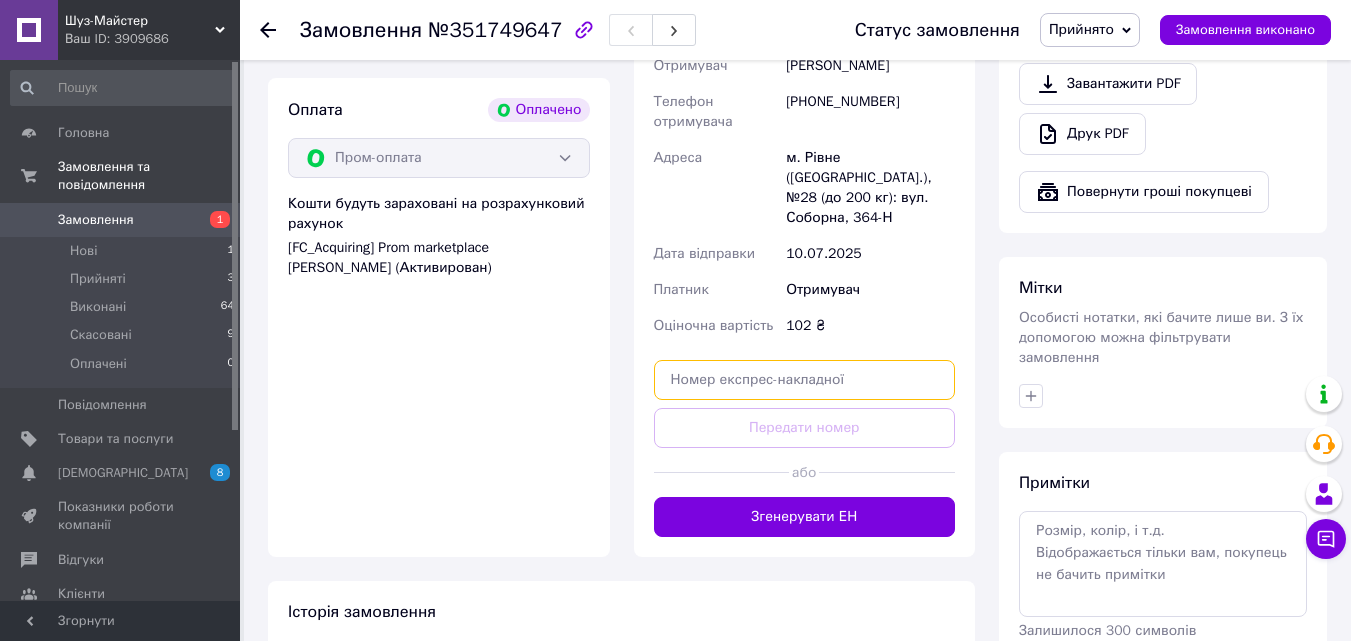 click at bounding box center [805, 380] 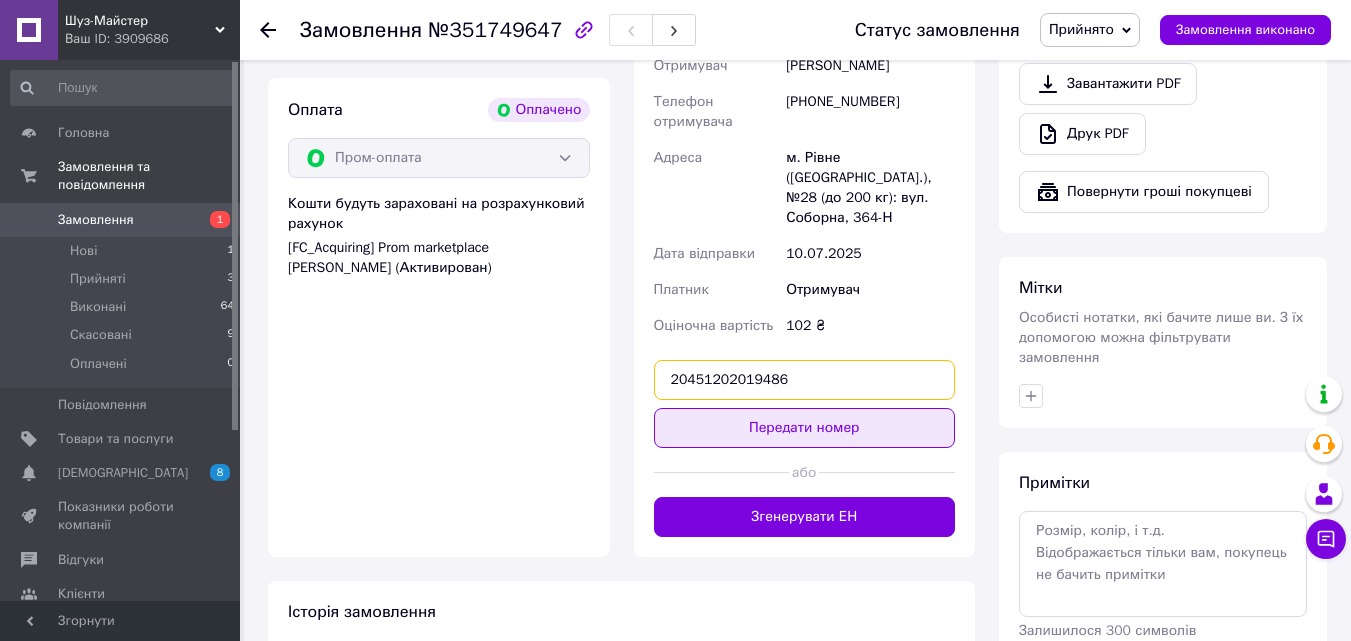 type on "20451202019486" 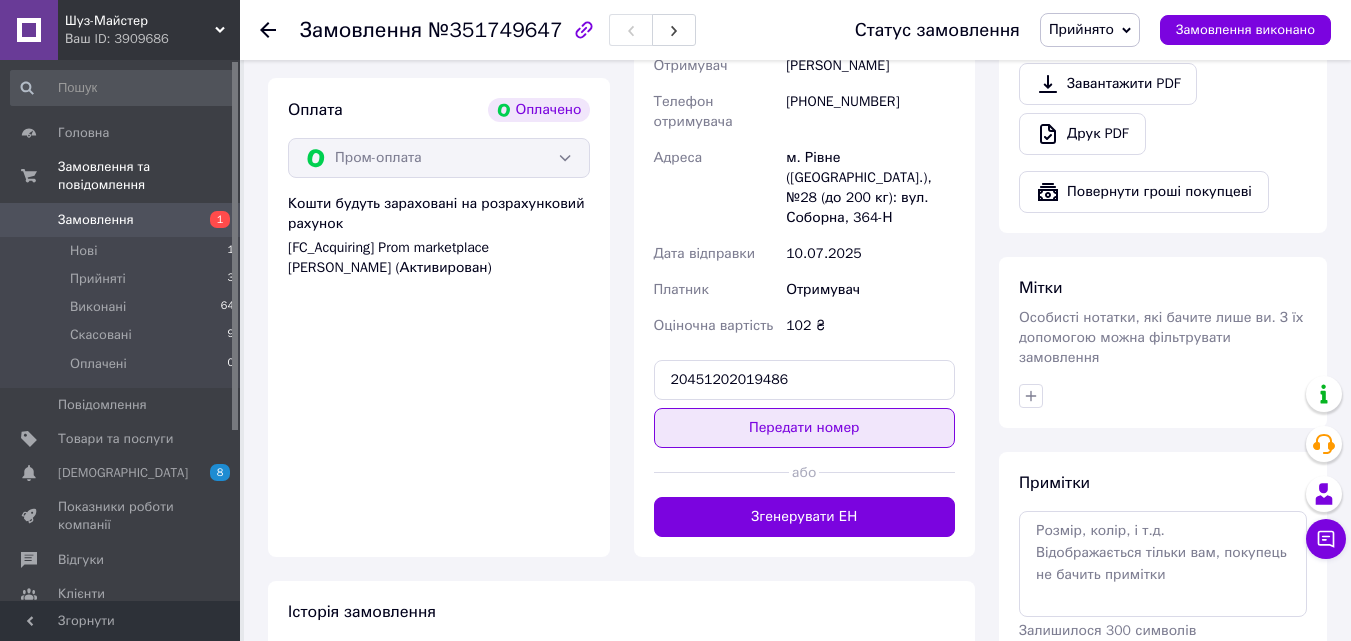 click on "Передати номер" at bounding box center [805, 428] 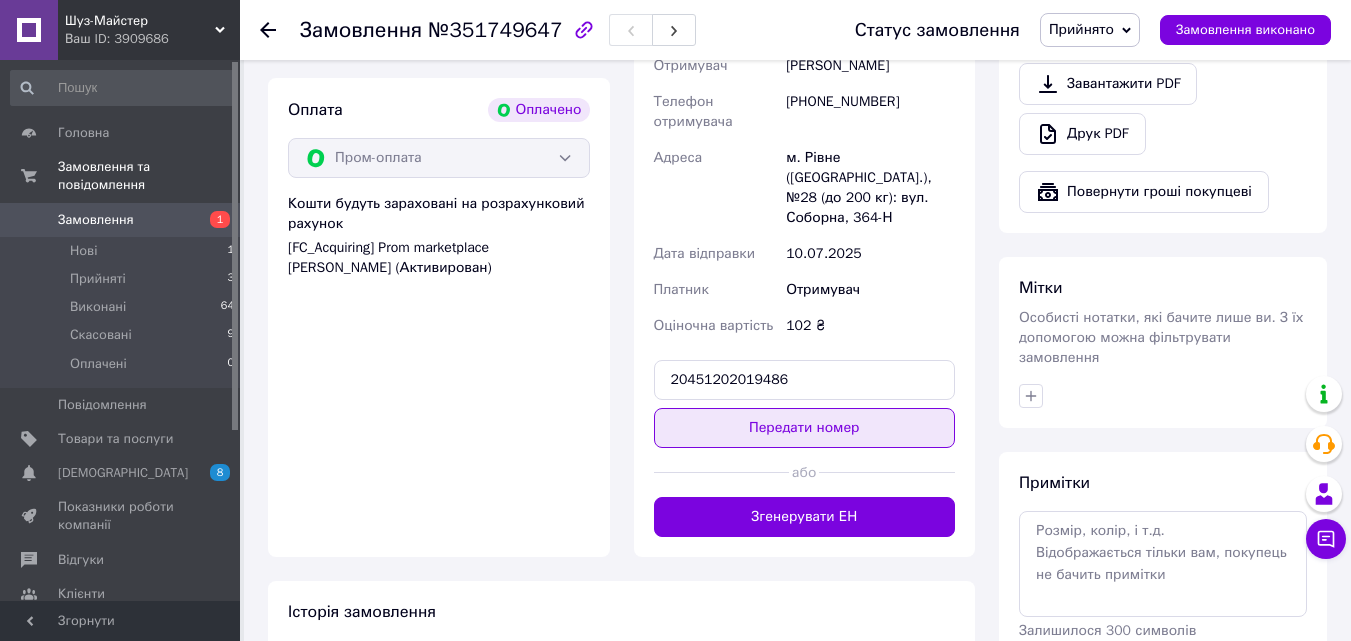 type 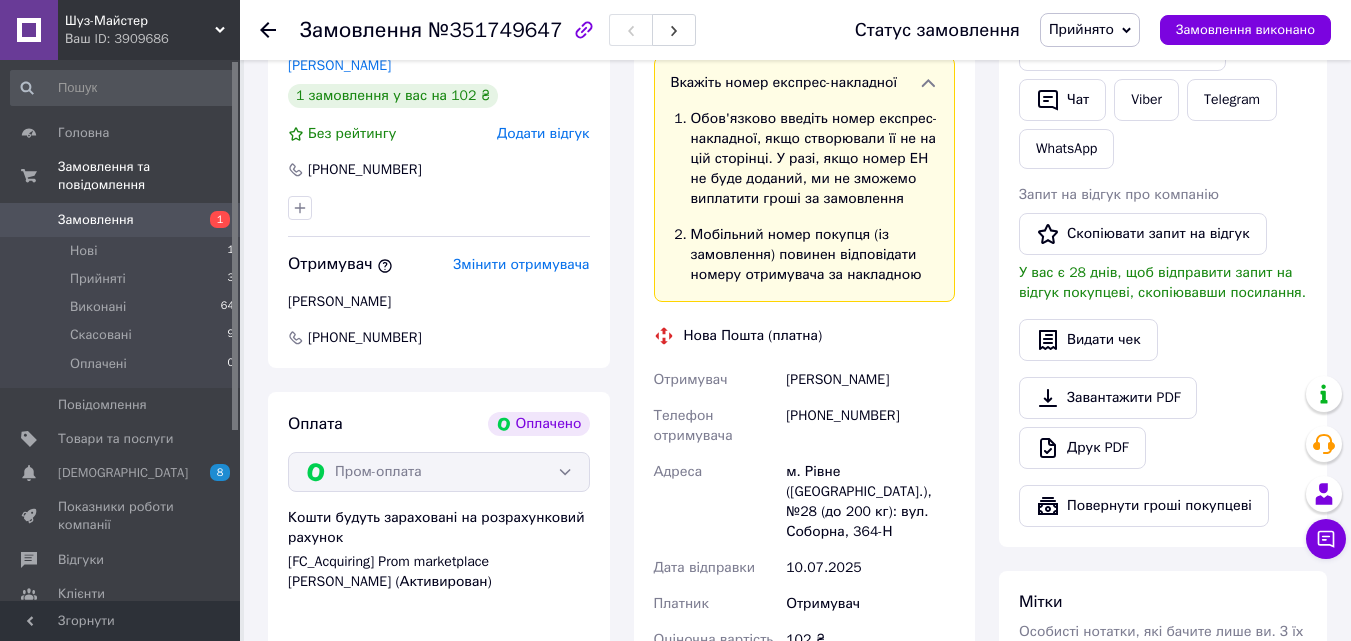 scroll, scrollTop: 518, scrollLeft: 0, axis: vertical 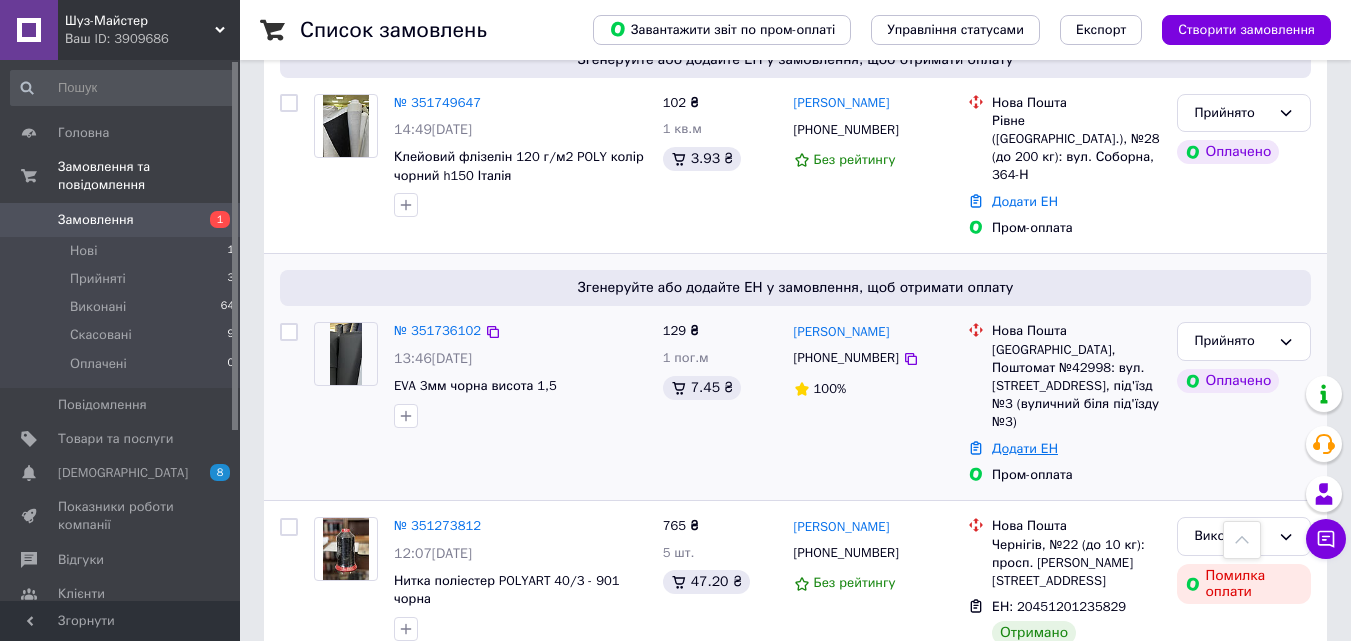 click on "Додати ЕН" at bounding box center [1025, 448] 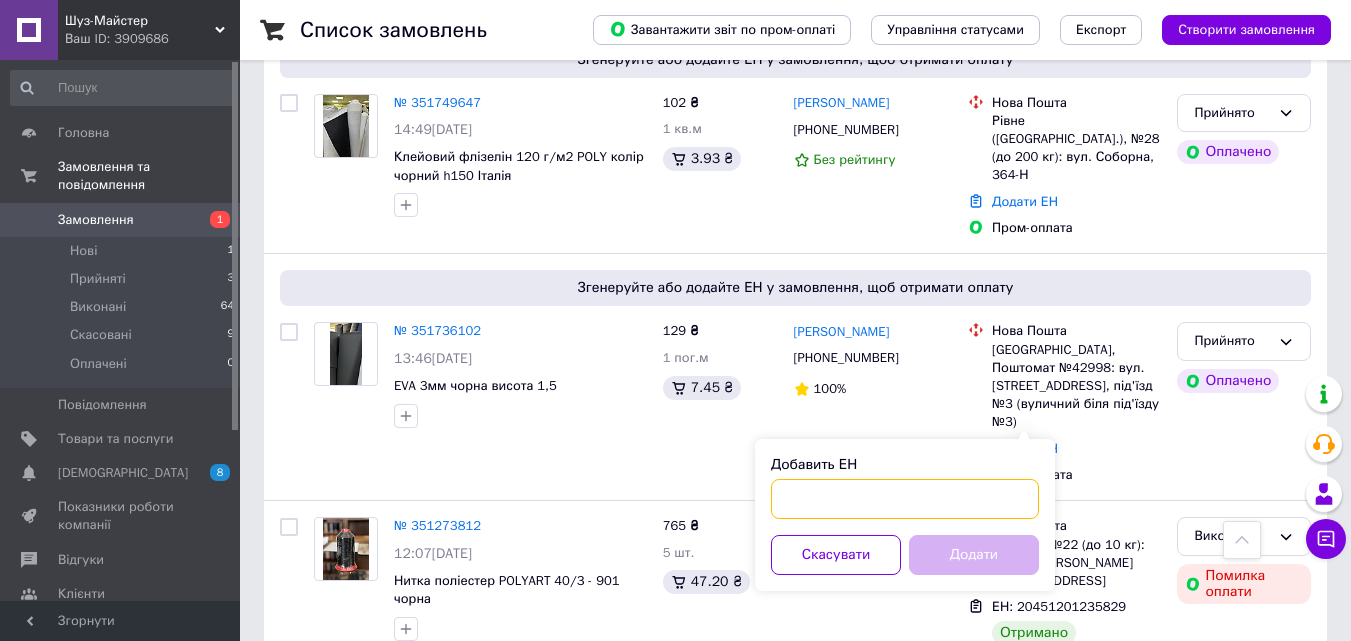 click on "Добавить ЕН" at bounding box center [905, 499] 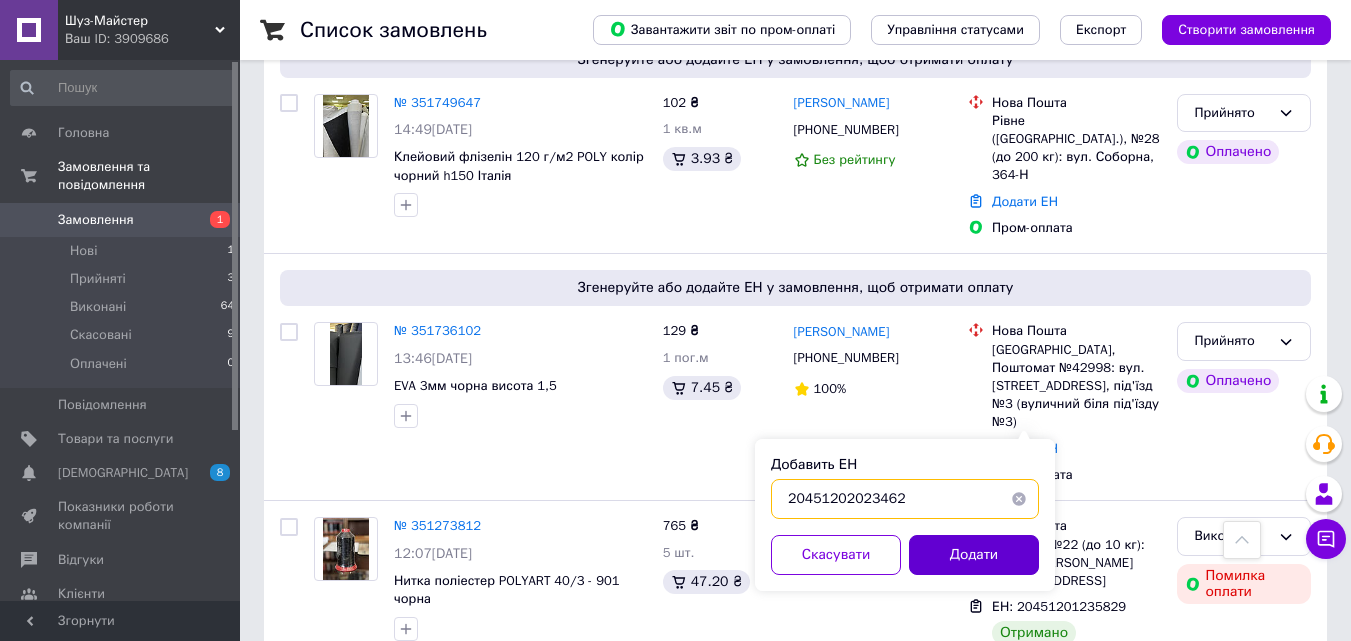 type on "20451202023462" 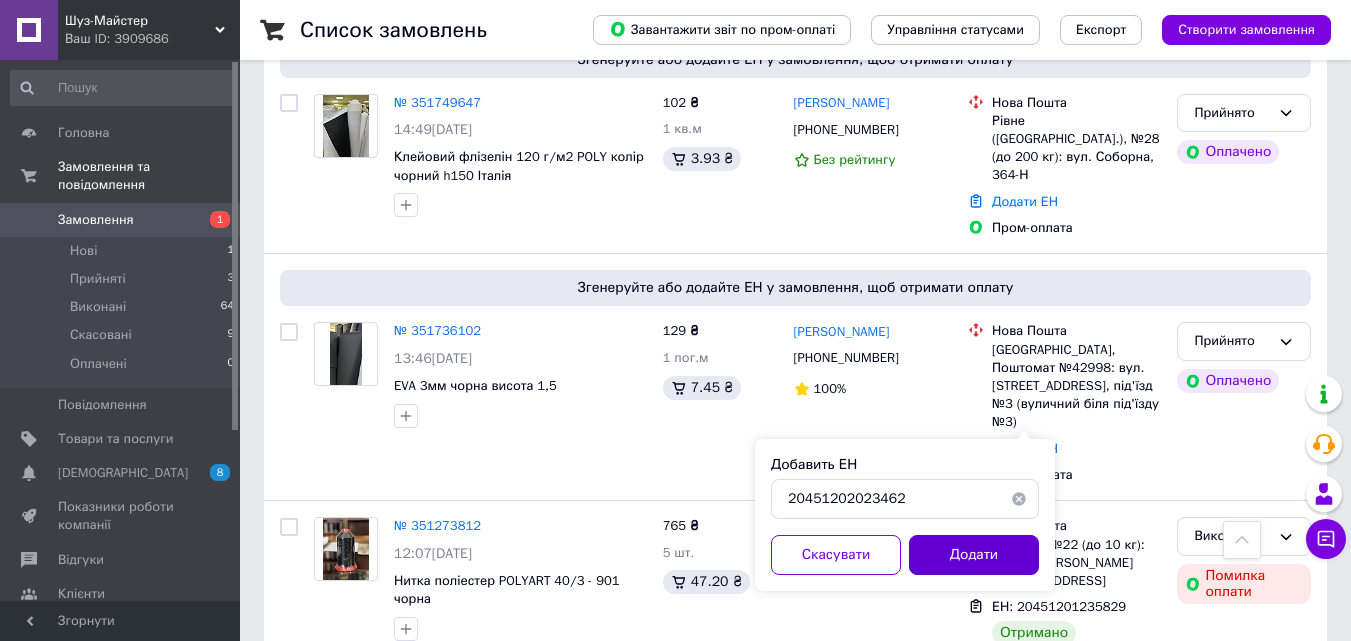 click on "Додати" at bounding box center [974, 555] 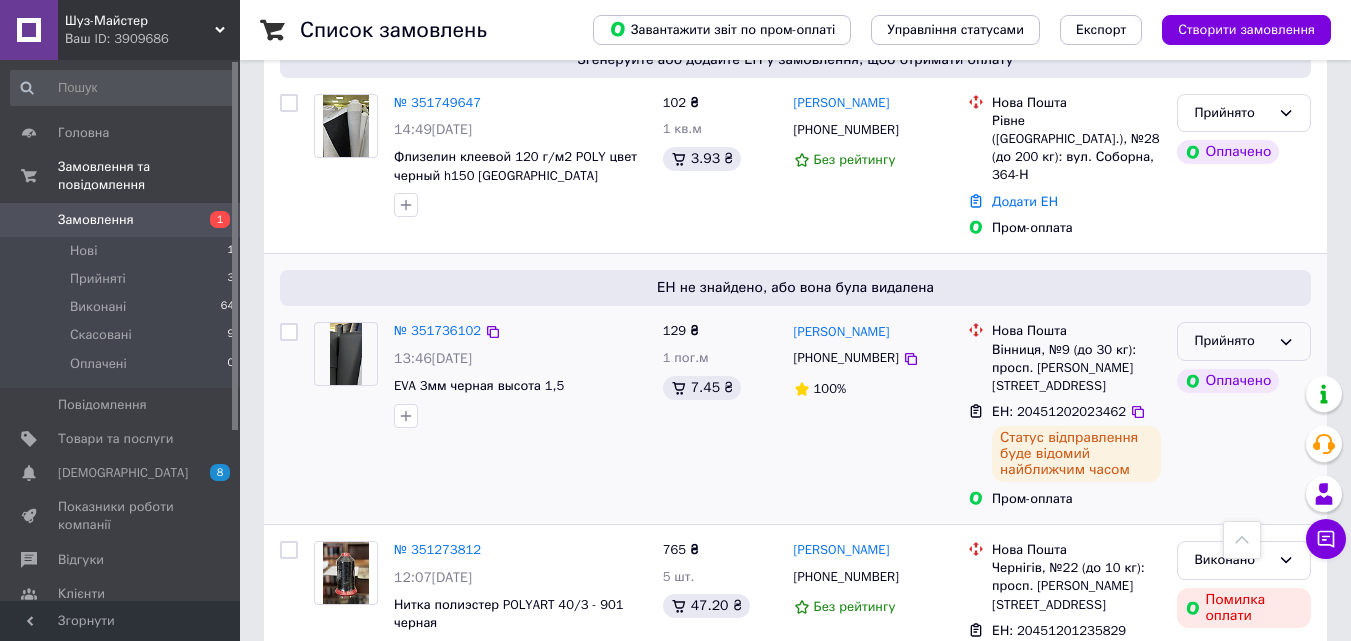 click 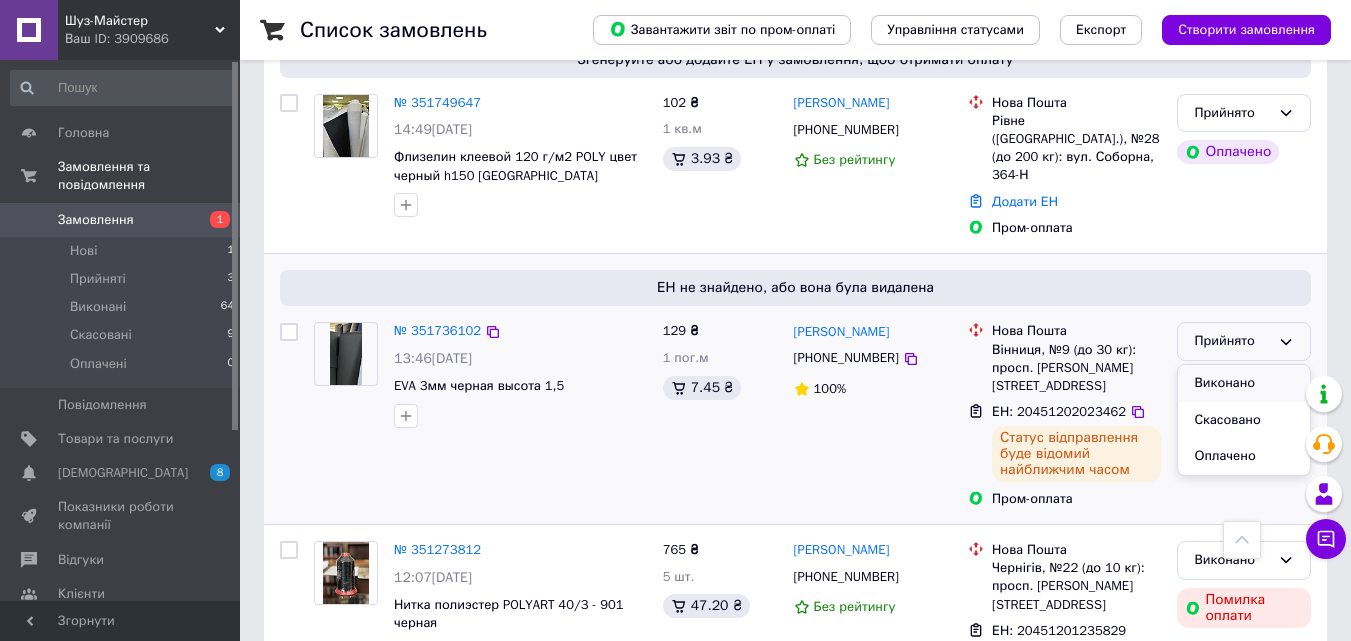 click on "Виконано" at bounding box center [1244, 383] 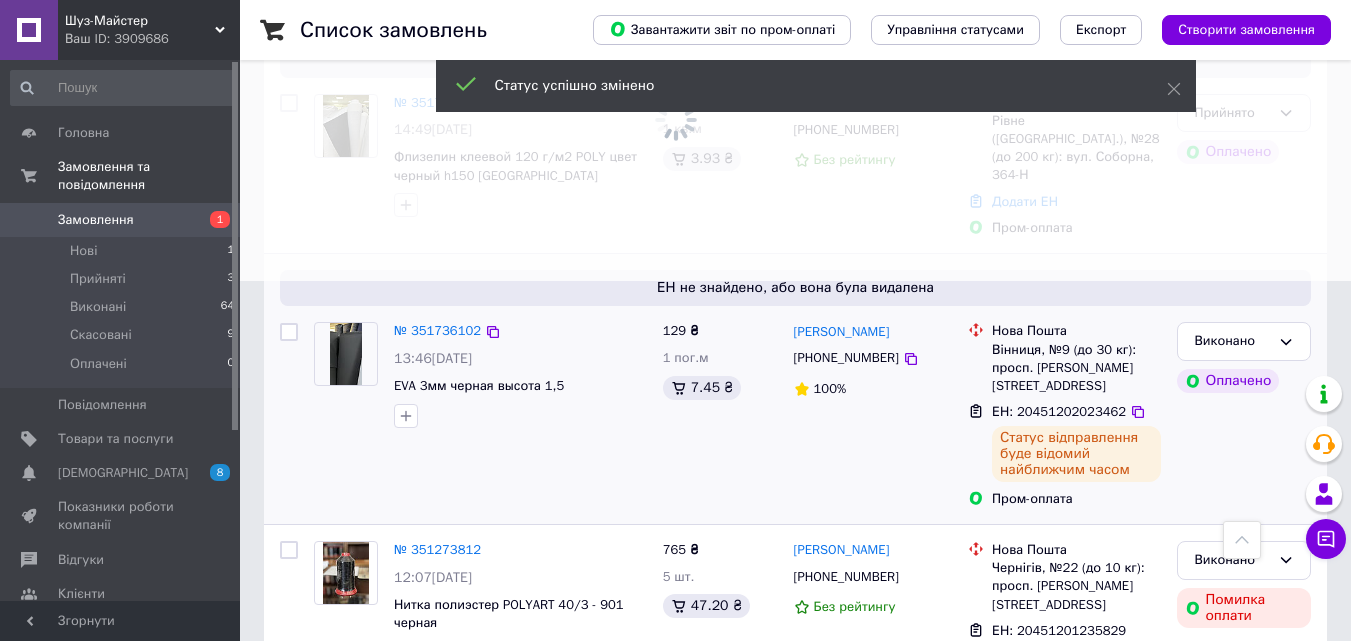 click at bounding box center [675, -40] 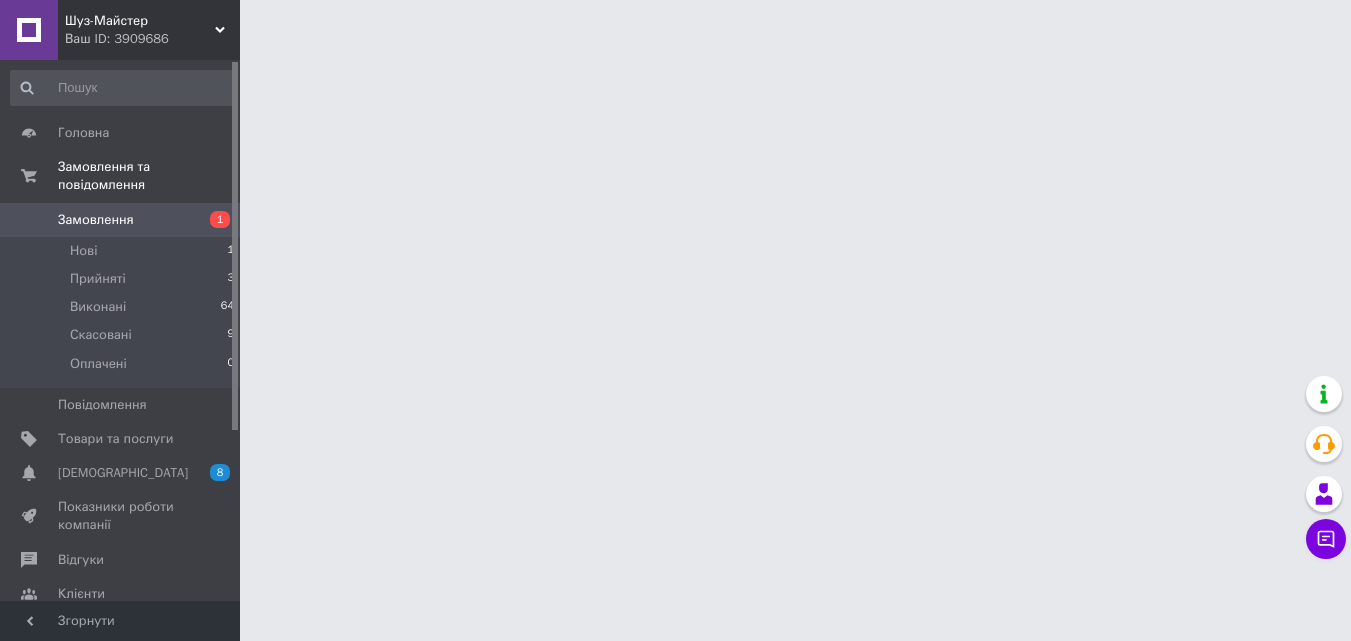 scroll, scrollTop: 0, scrollLeft: 0, axis: both 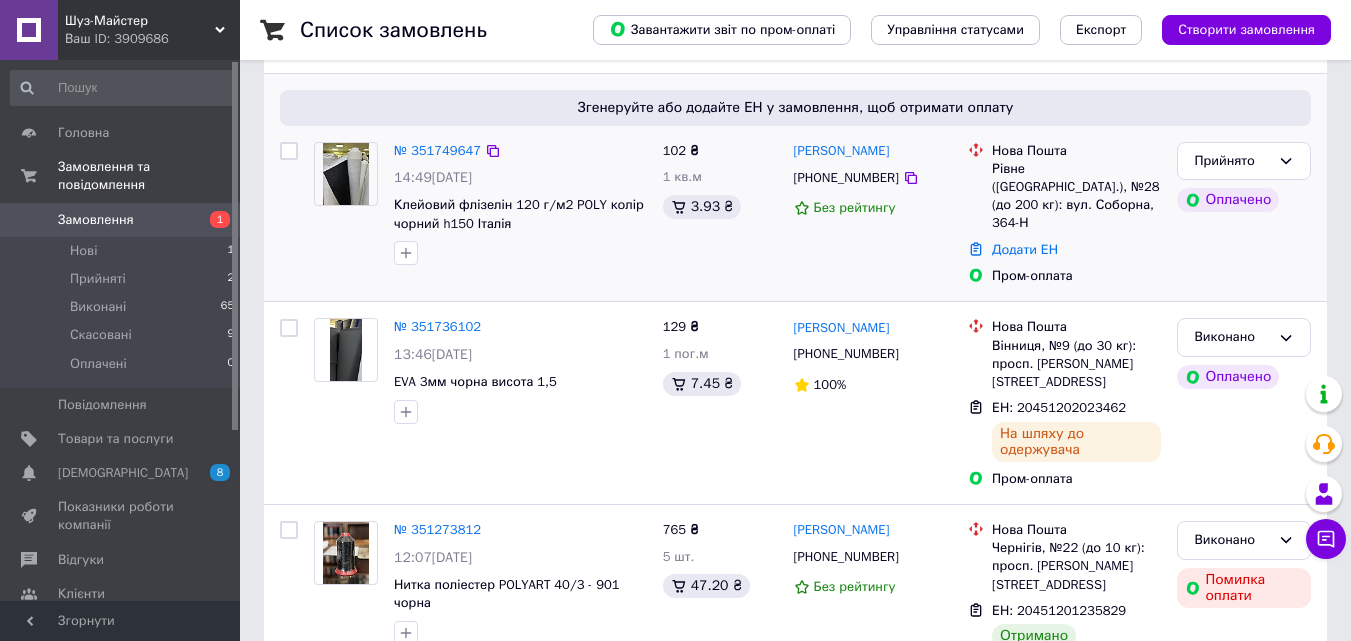 click on "[PERSON_NAME]" at bounding box center (842, 151) 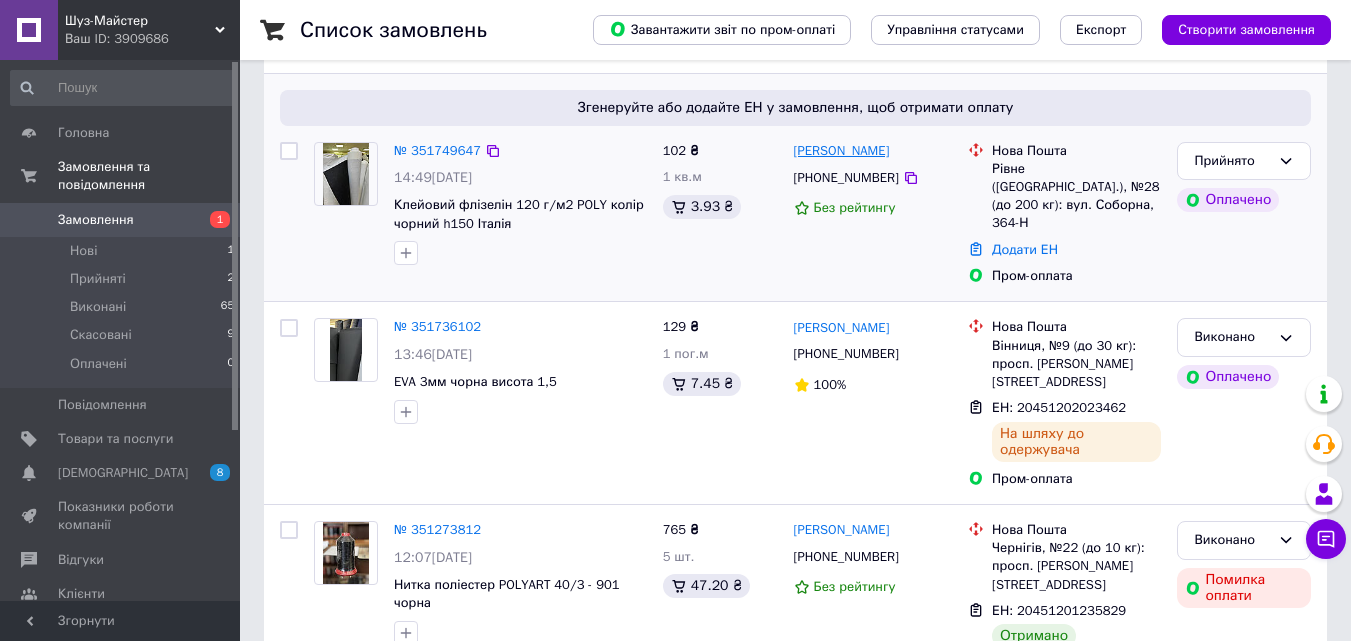 click on "[PERSON_NAME]" at bounding box center [842, 151] 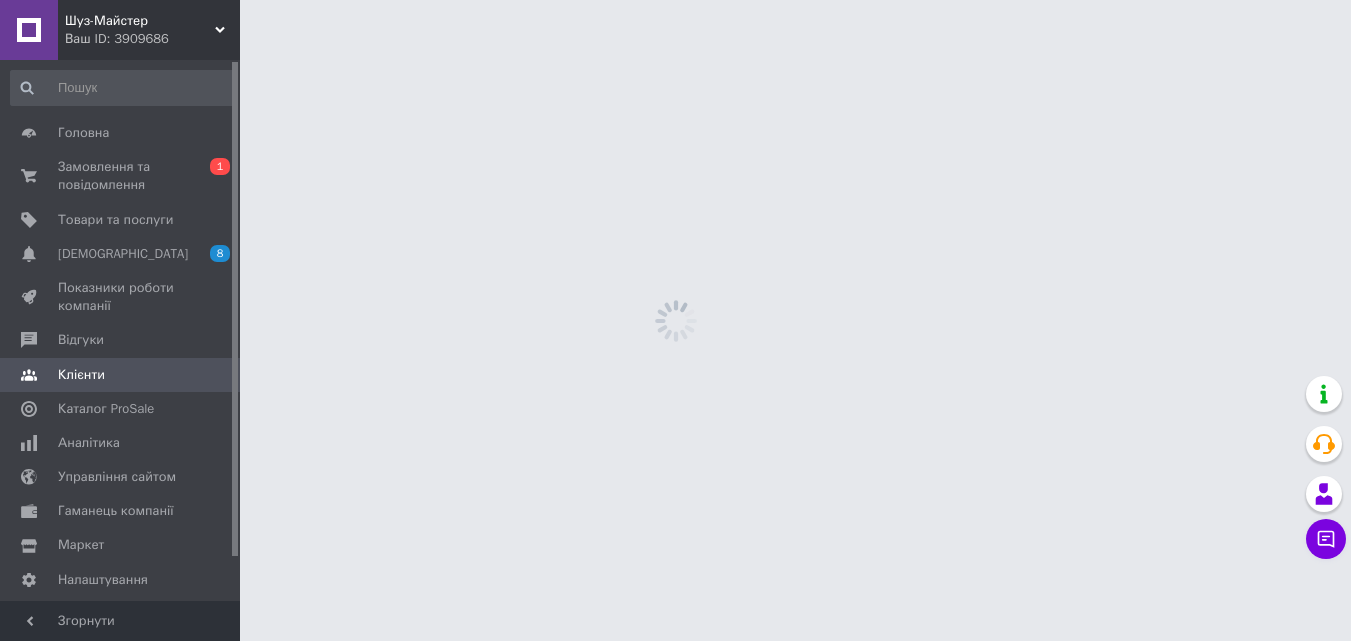 scroll, scrollTop: 0, scrollLeft: 0, axis: both 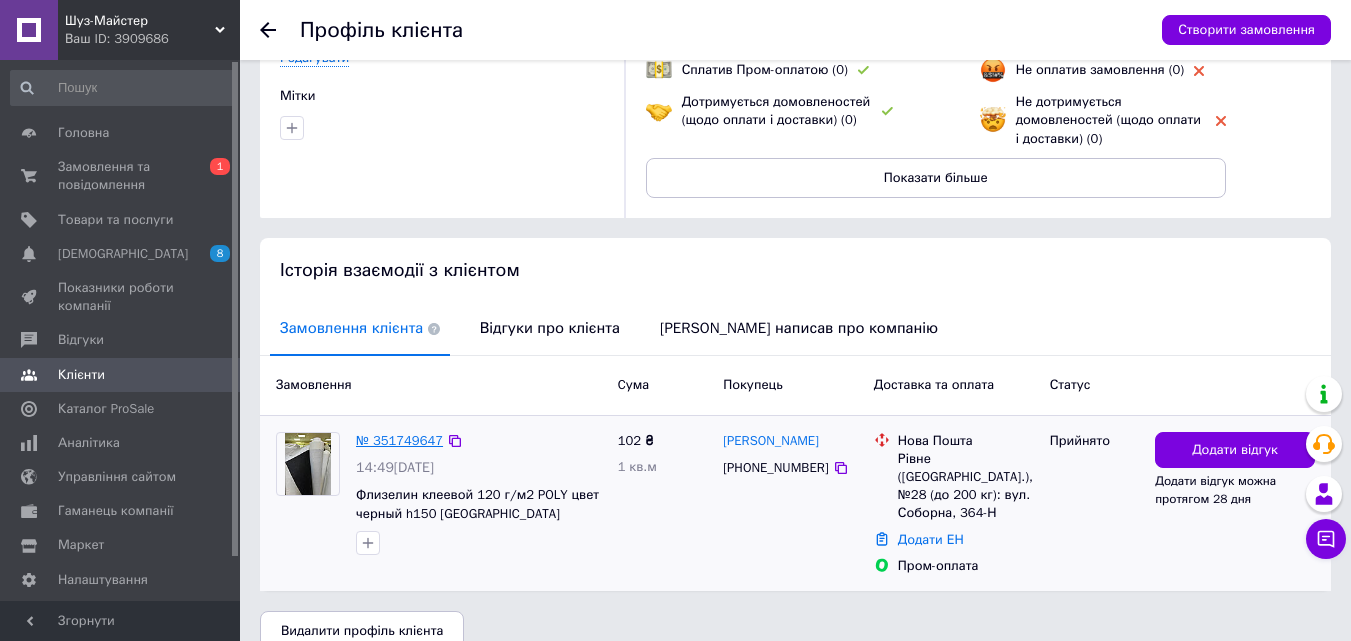 click on "№ 351749647" at bounding box center [399, 440] 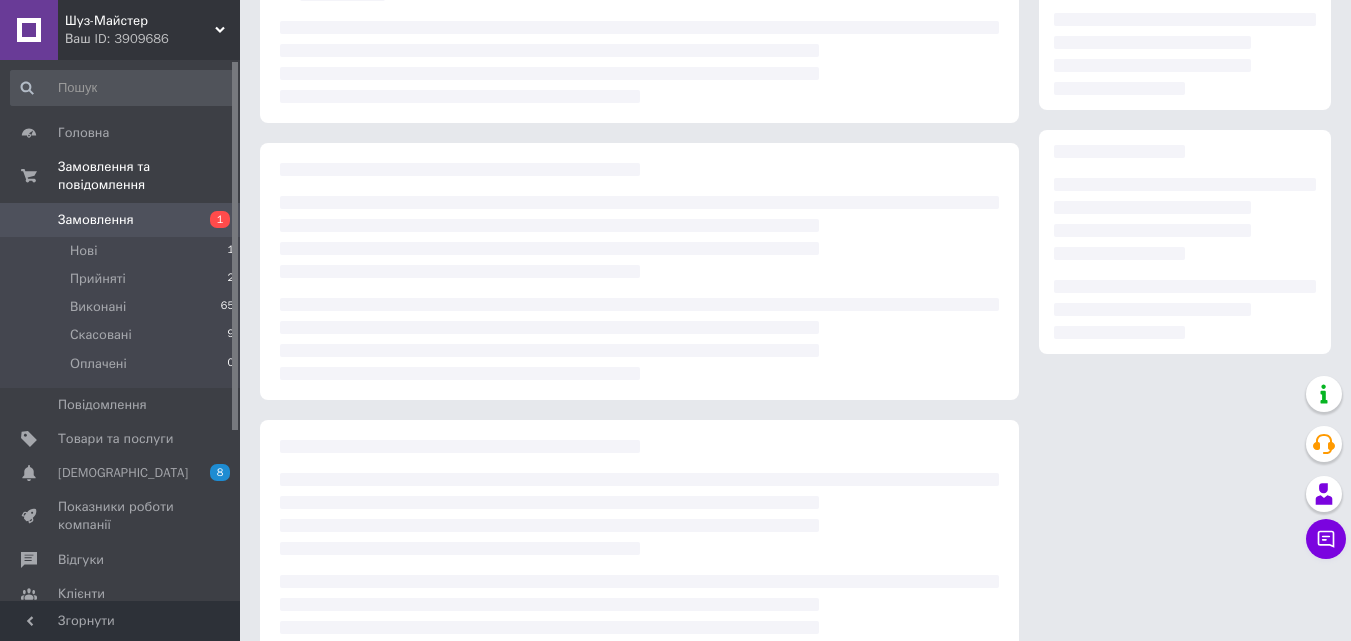 scroll, scrollTop: 0, scrollLeft: 0, axis: both 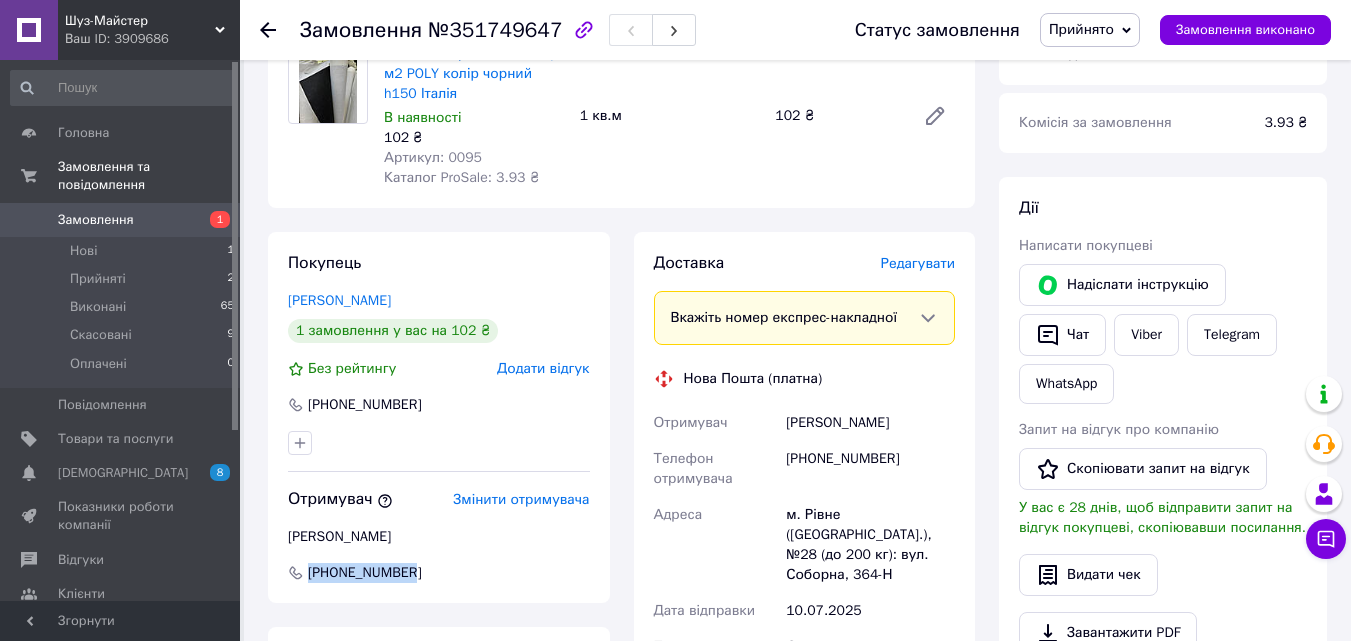 drag, startPoint x: 410, startPoint y: 575, endPoint x: 304, endPoint y: 582, distance: 106.23088 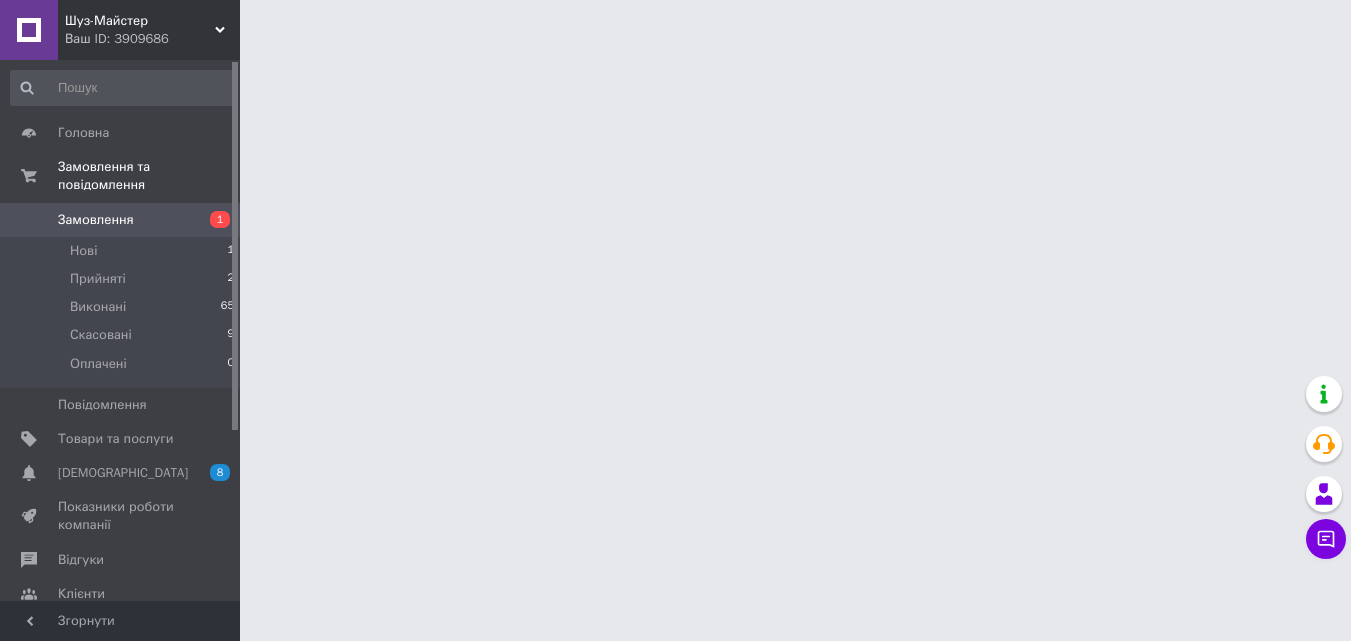scroll, scrollTop: 0, scrollLeft: 0, axis: both 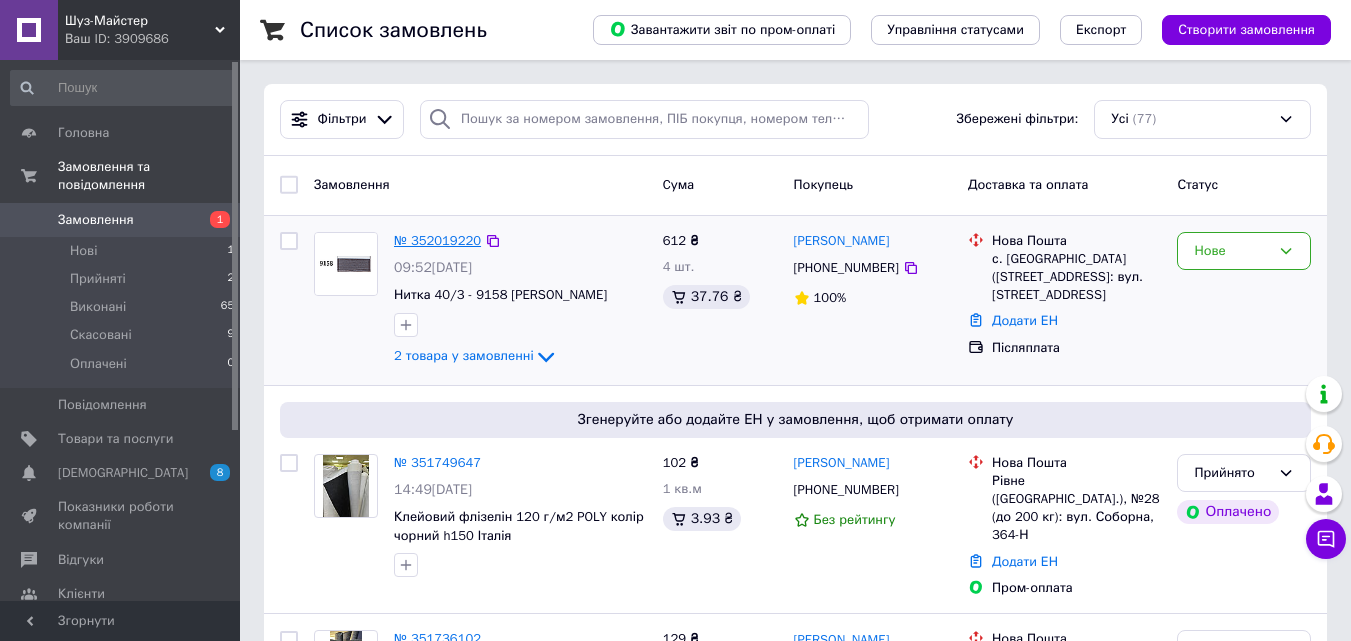 click on "№ 352019220" at bounding box center [437, 240] 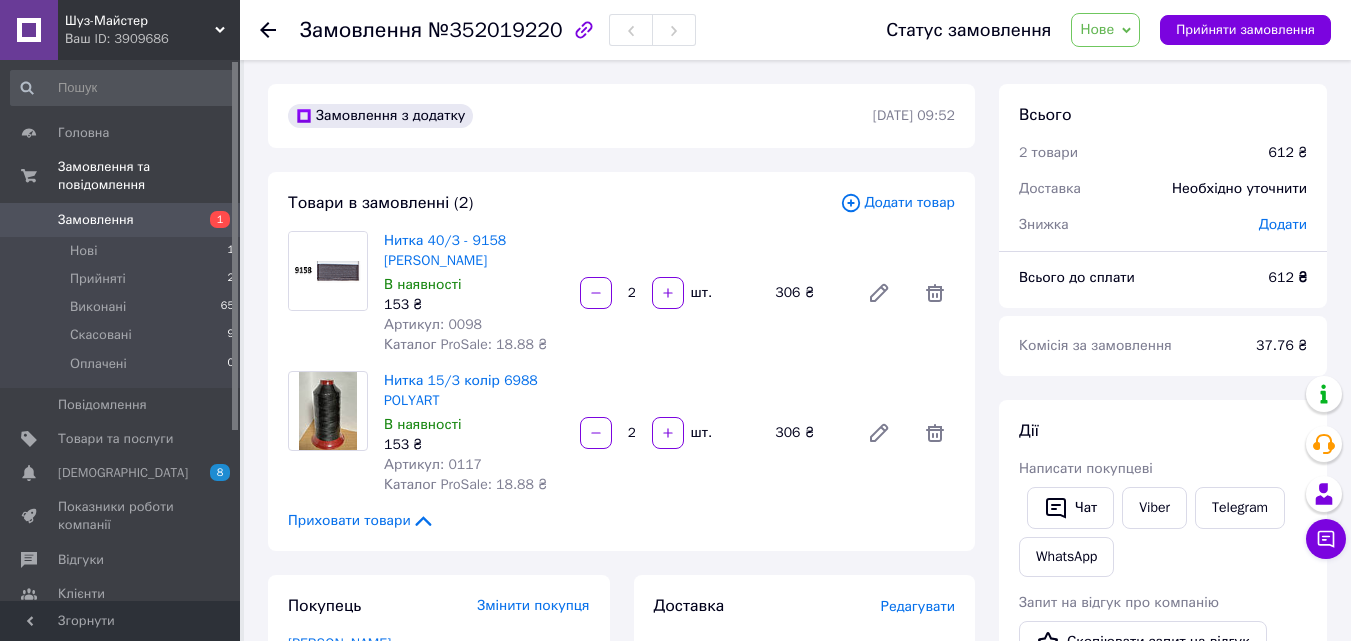 click on "Замовлення" at bounding box center (121, 220) 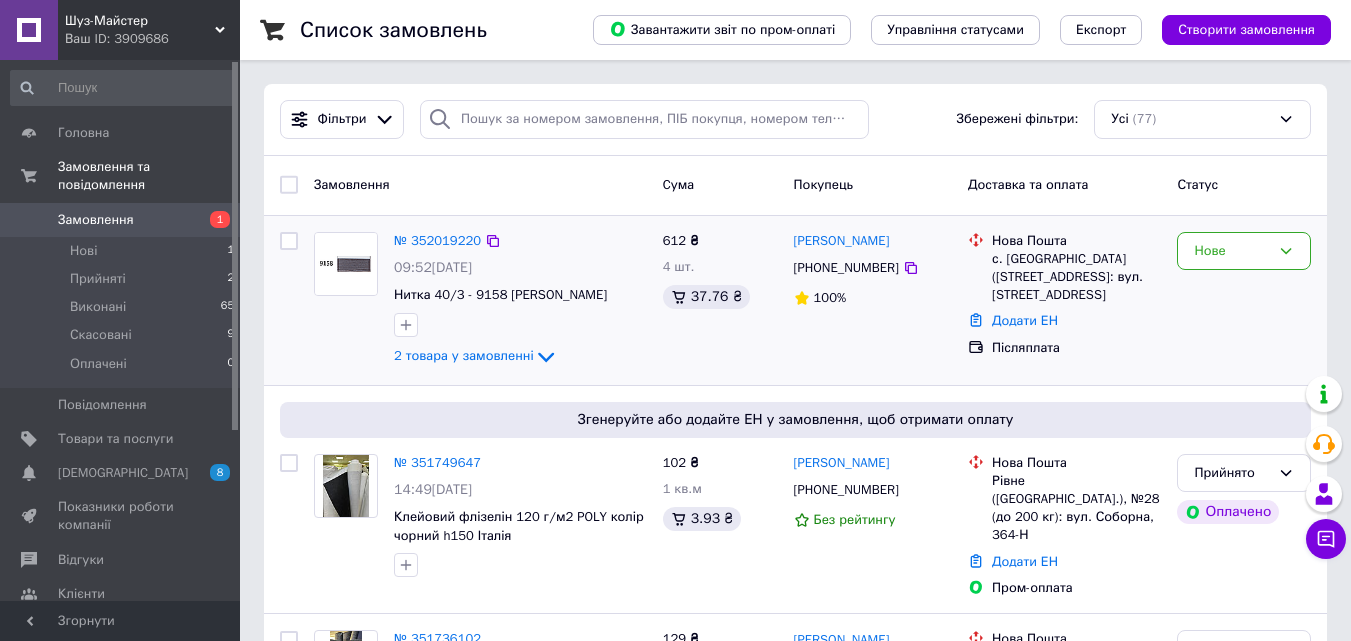 drag, startPoint x: 1146, startPoint y: 306, endPoint x: 991, endPoint y: 229, distance: 173.07224 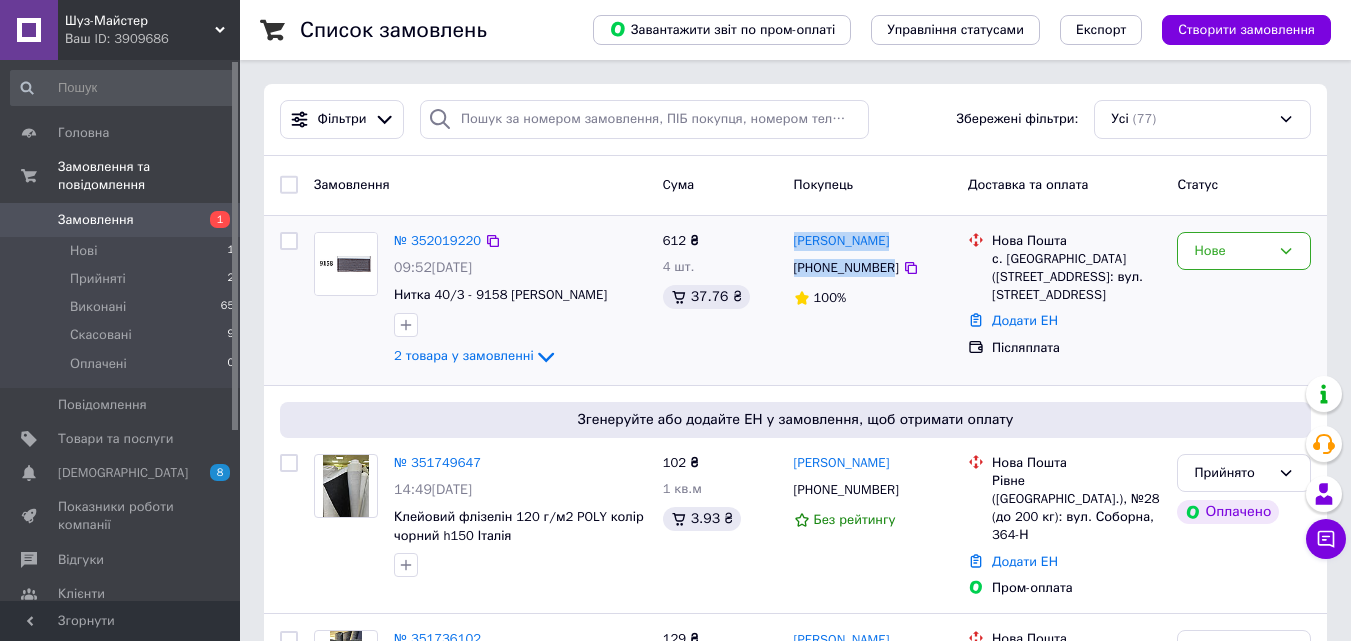 drag, startPoint x: 886, startPoint y: 268, endPoint x: 795, endPoint y: 232, distance: 97.862144 